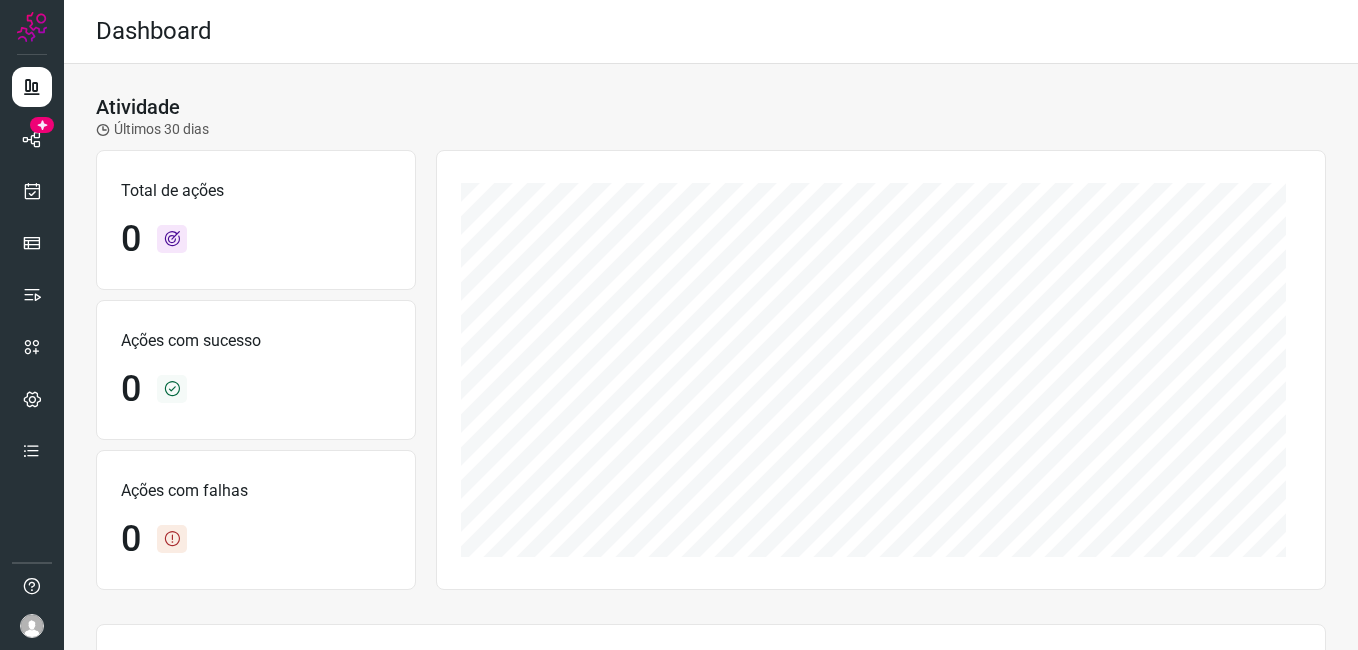 scroll, scrollTop: 0, scrollLeft: 0, axis: both 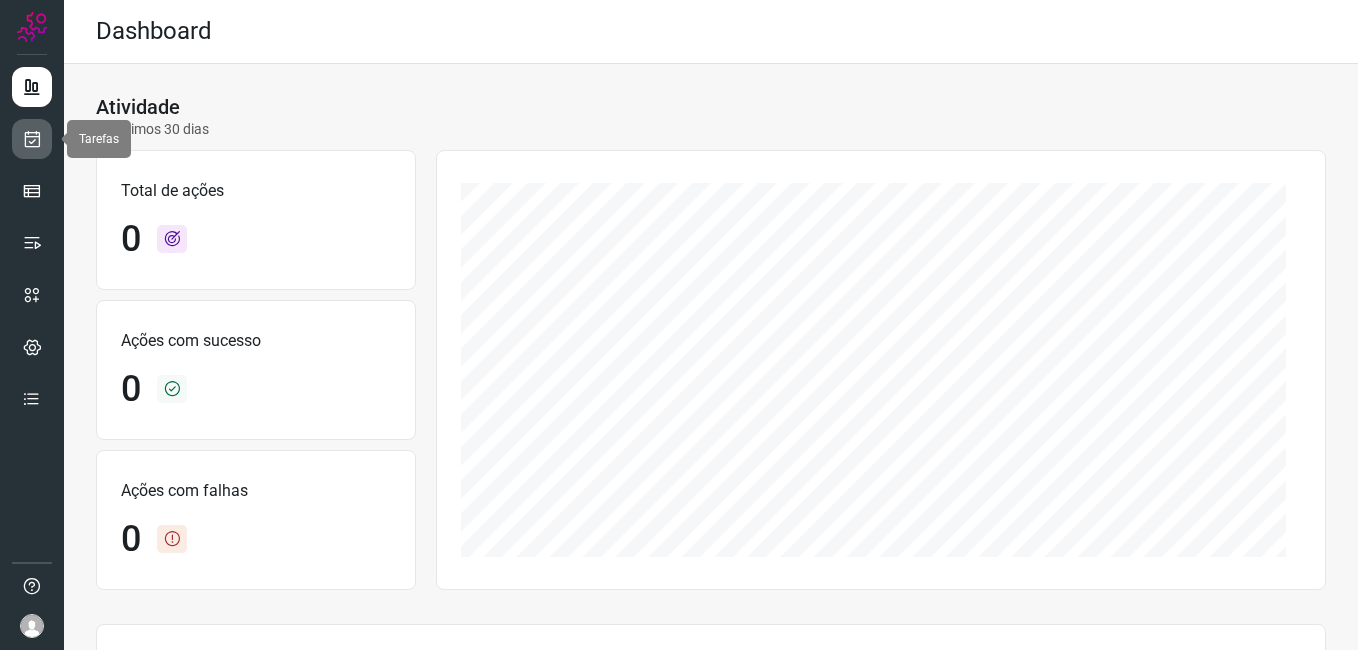 click at bounding box center [32, 139] 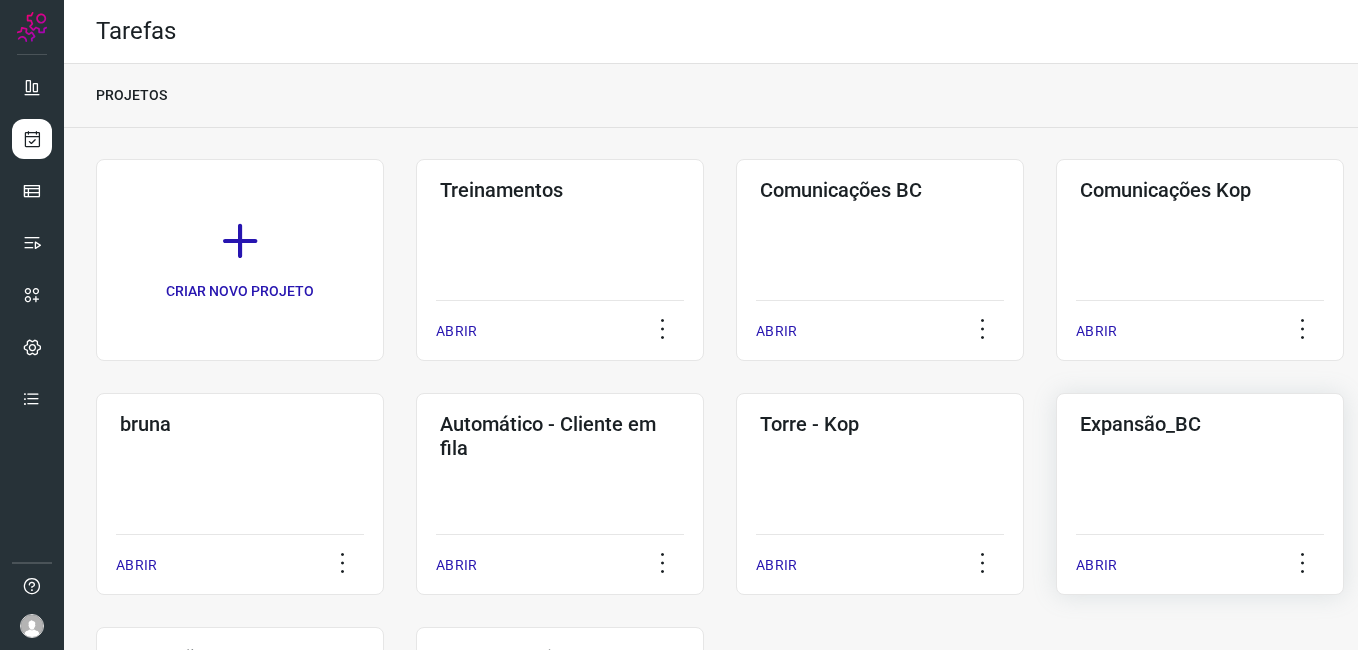 click on "Expansão_BC  ABRIR" 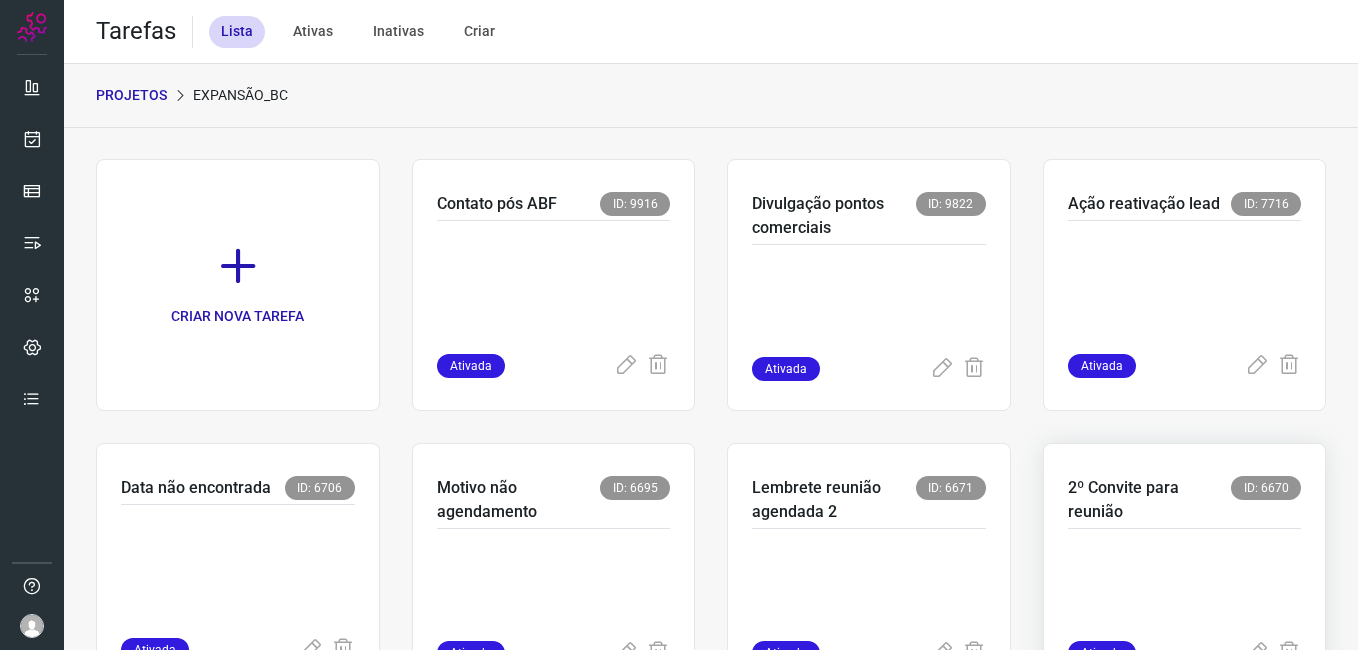 click at bounding box center (1185, 591) 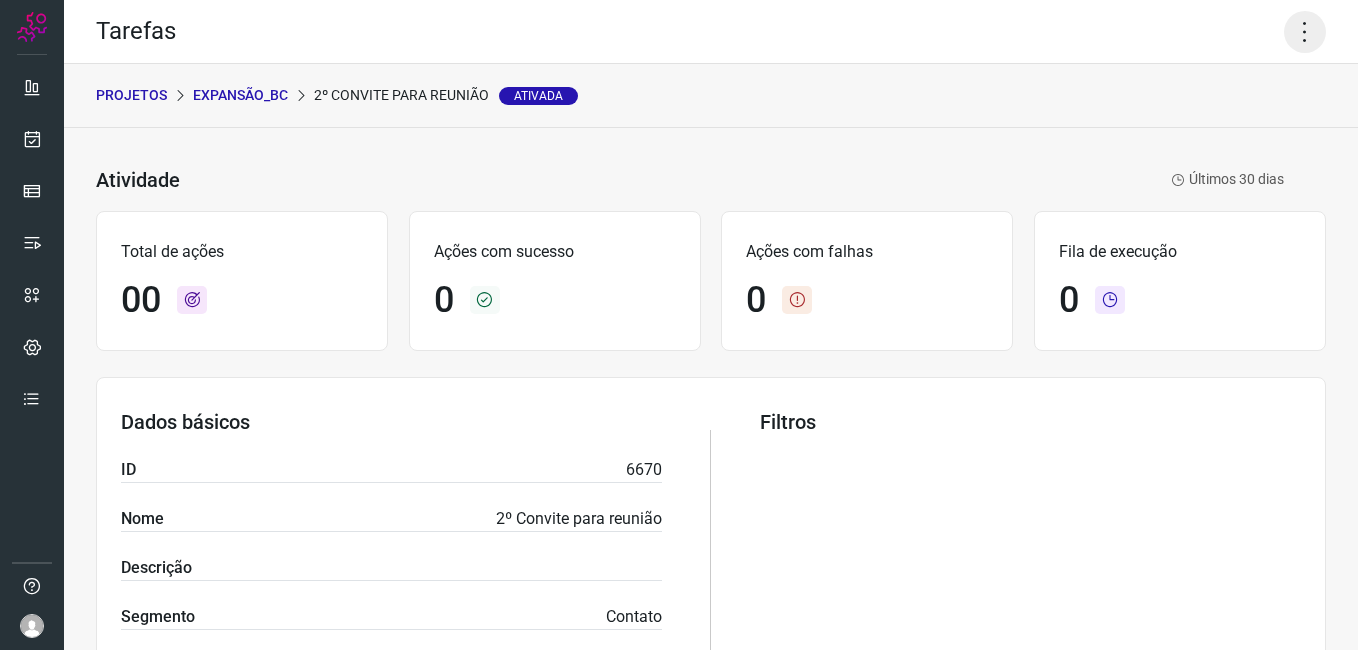 click 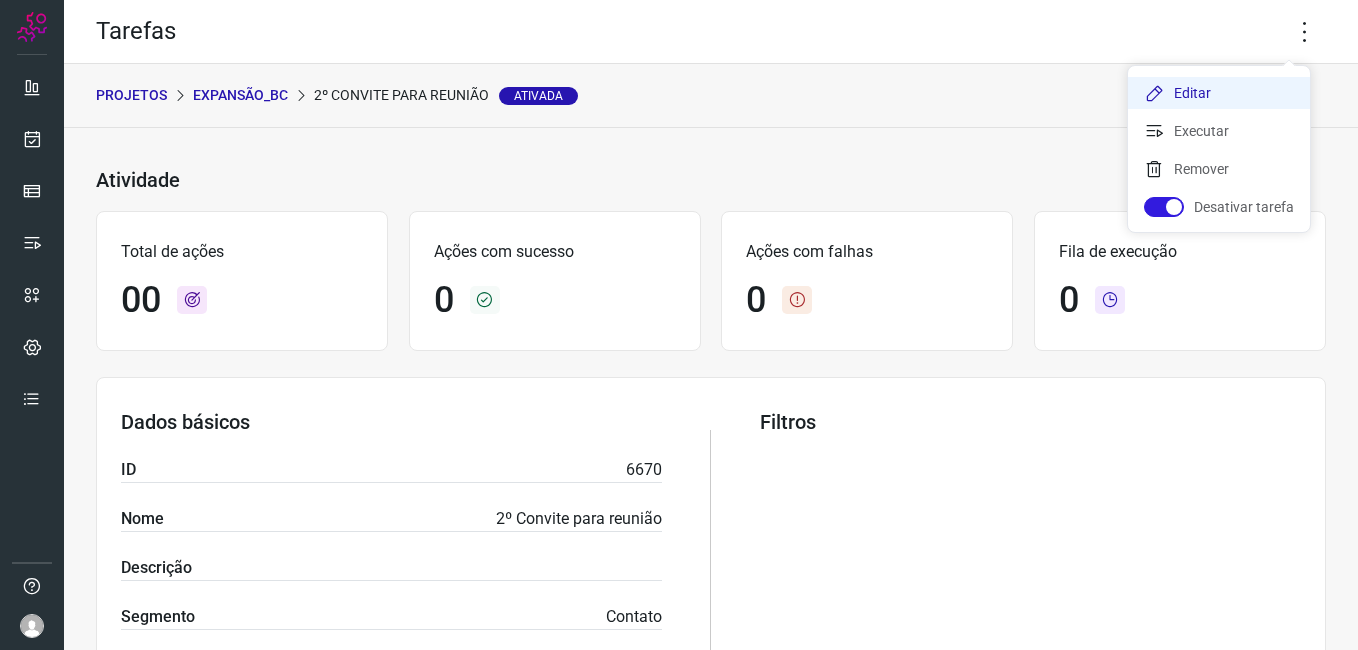 click on "Editar" 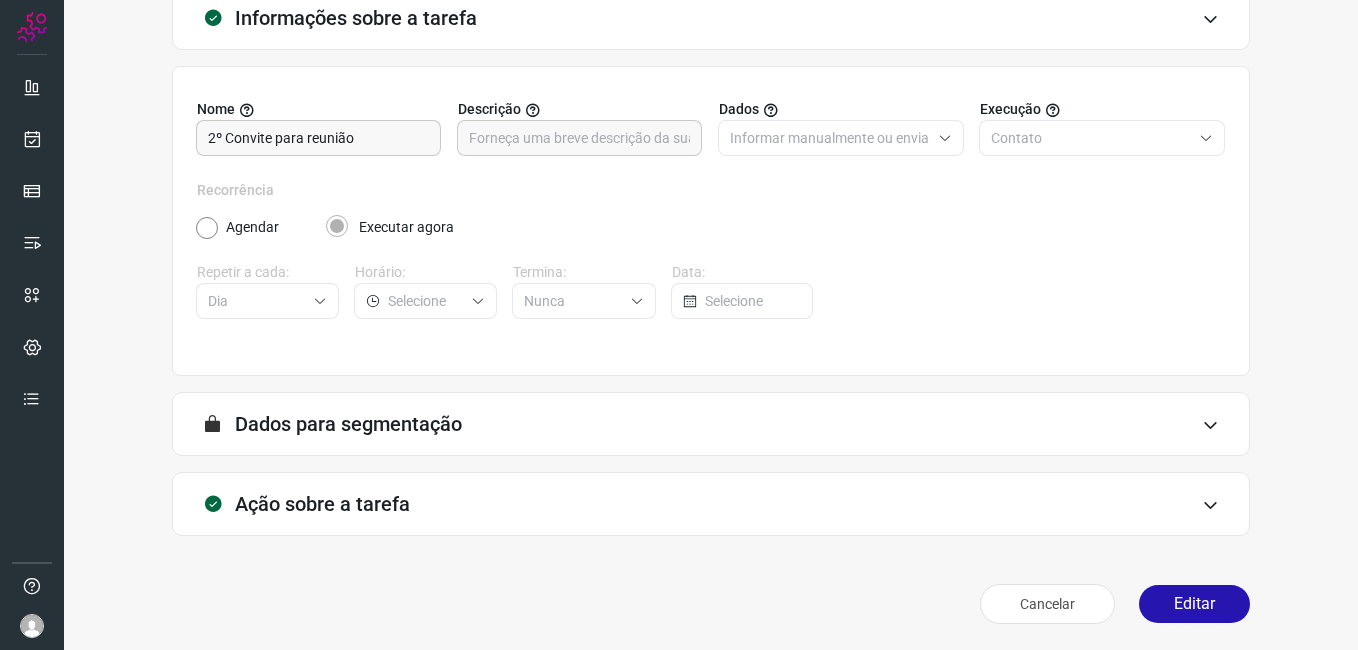 scroll, scrollTop: 131, scrollLeft: 0, axis: vertical 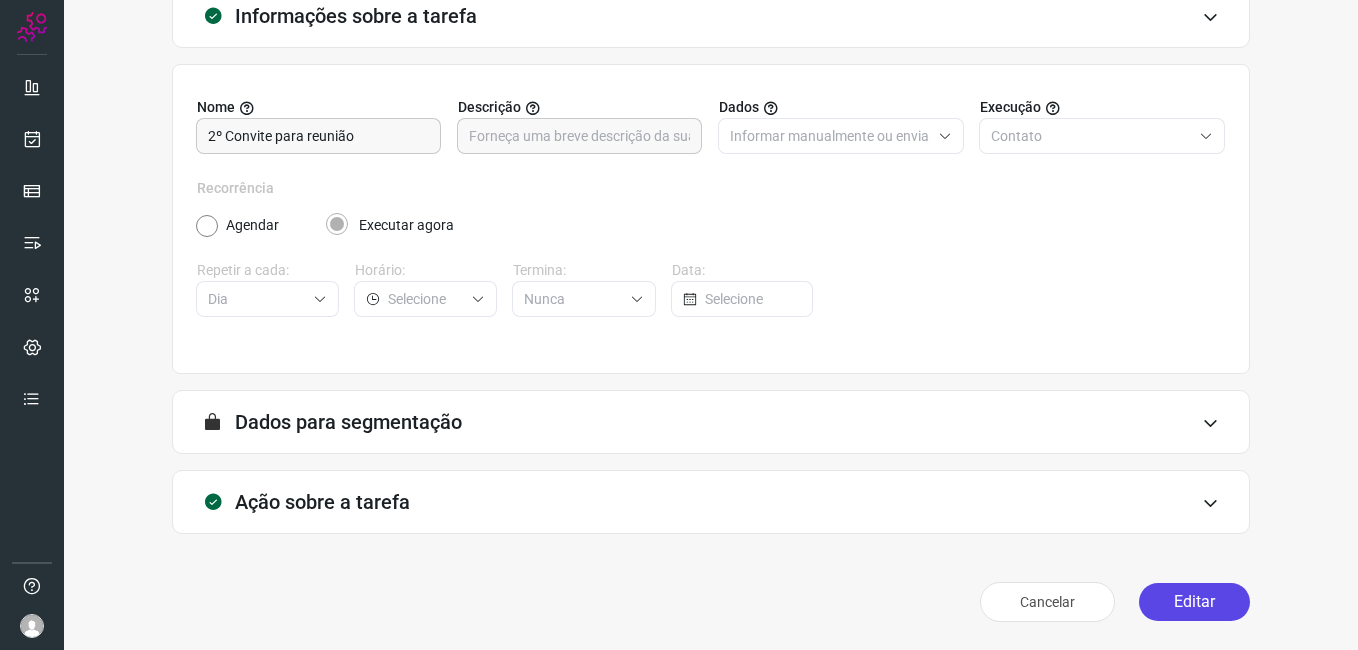 click on "Editar" at bounding box center [1194, 602] 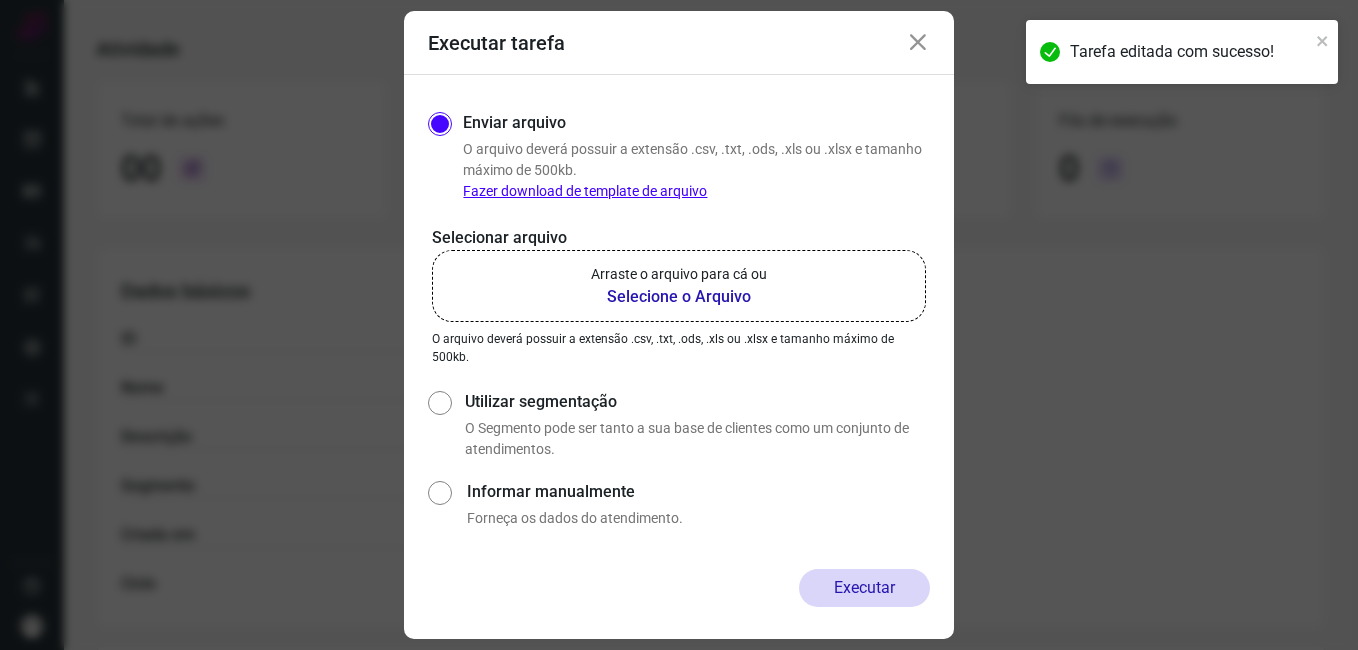 click on "Selecione o Arquivo" at bounding box center (679, 297) 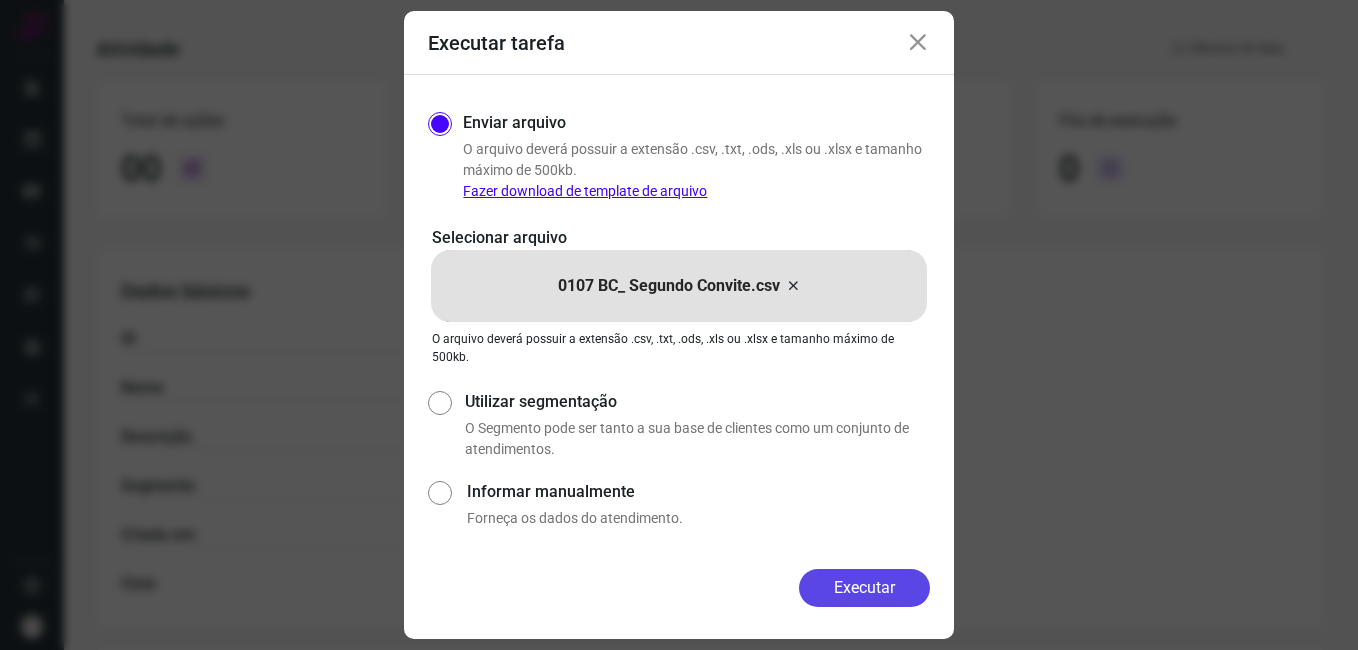 click on "Executar" at bounding box center (864, 588) 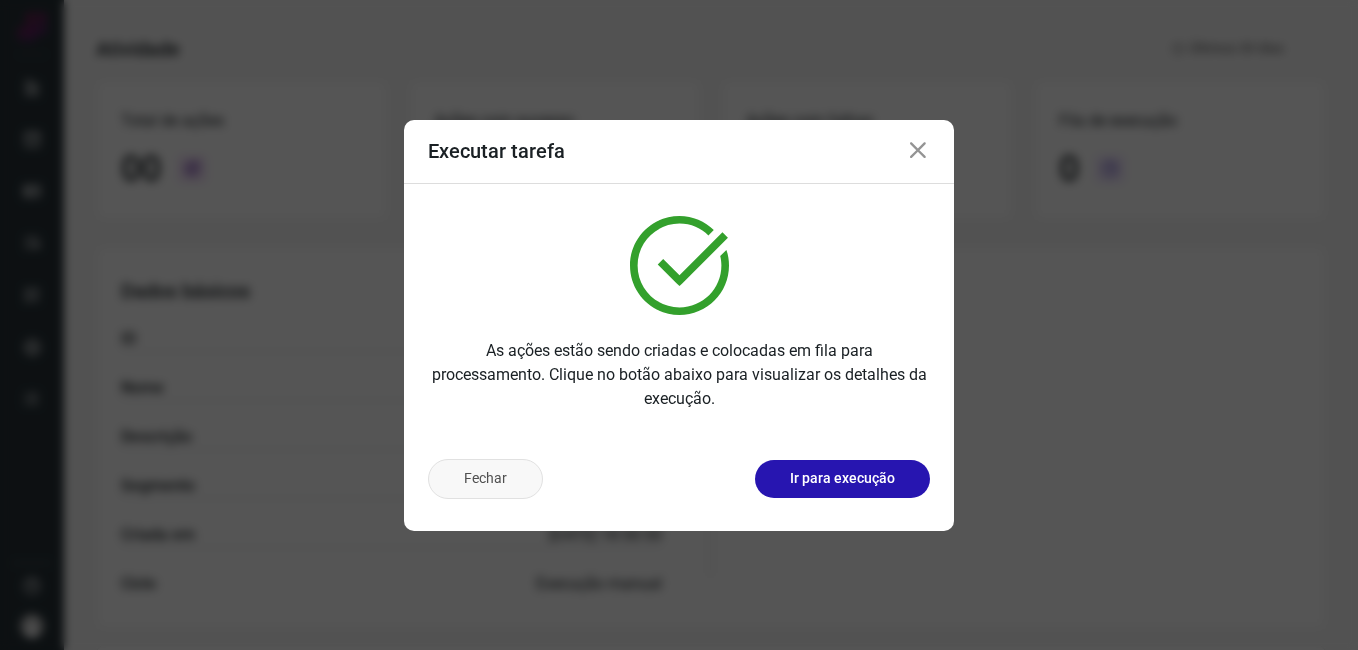 click on "Fechar" at bounding box center (485, 479) 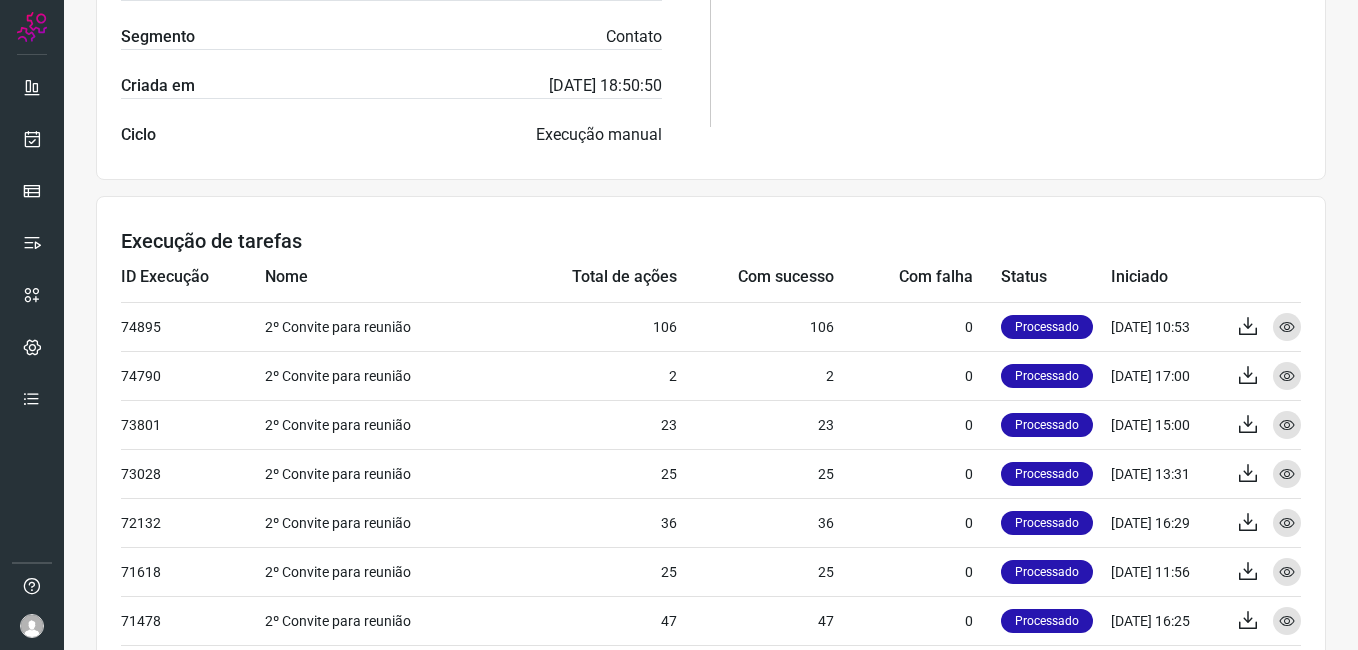 scroll, scrollTop: 631, scrollLeft: 0, axis: vertical 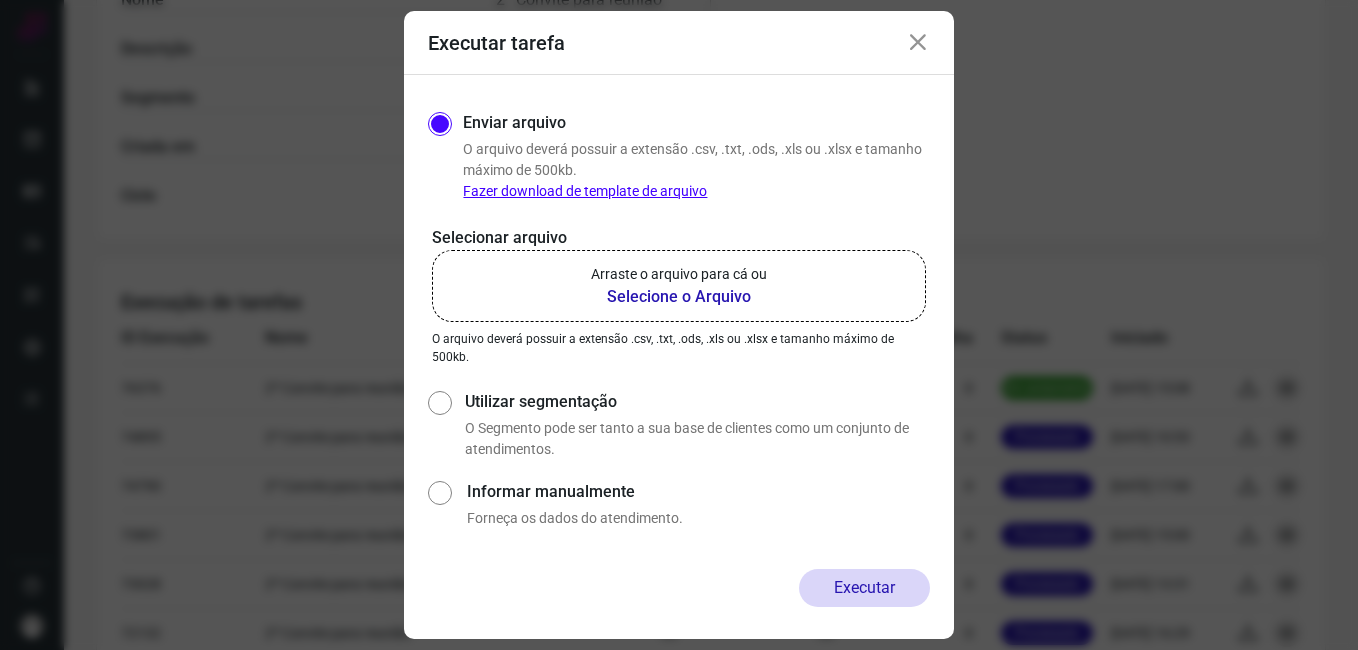 click at bounding box center (918, 43) 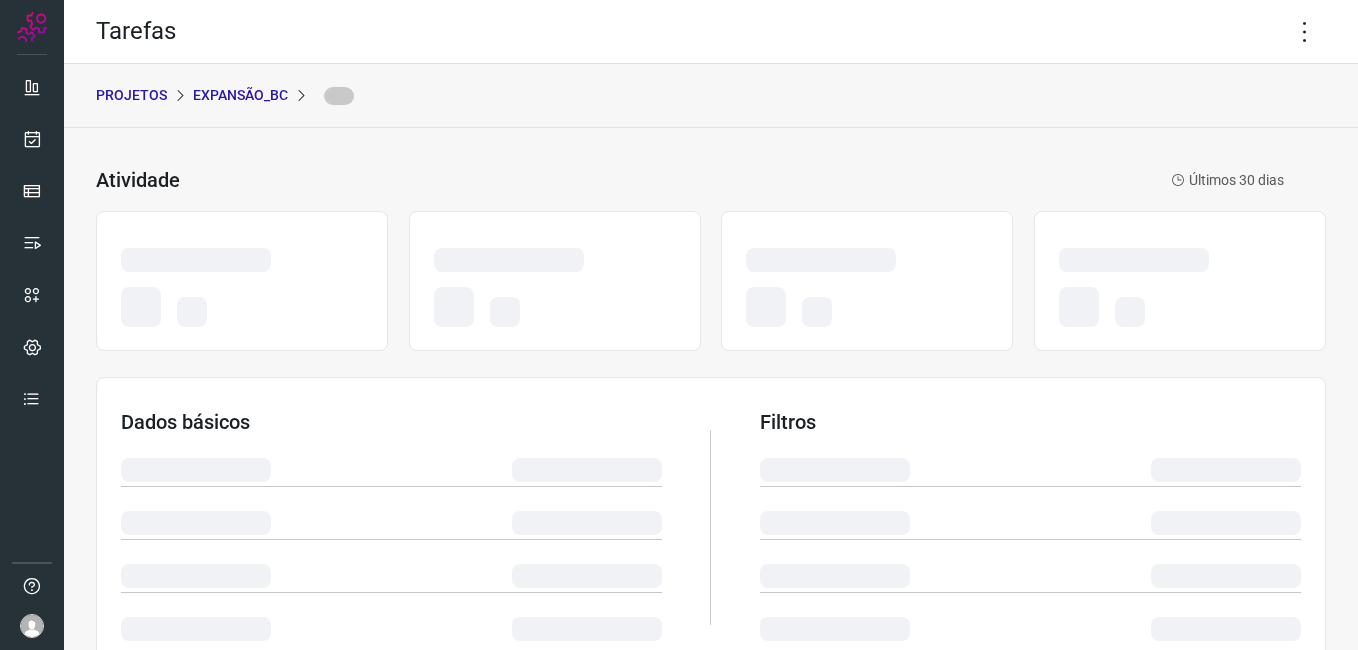 scroll, scrollTop: 0, scrollLeft: 0, axis: both 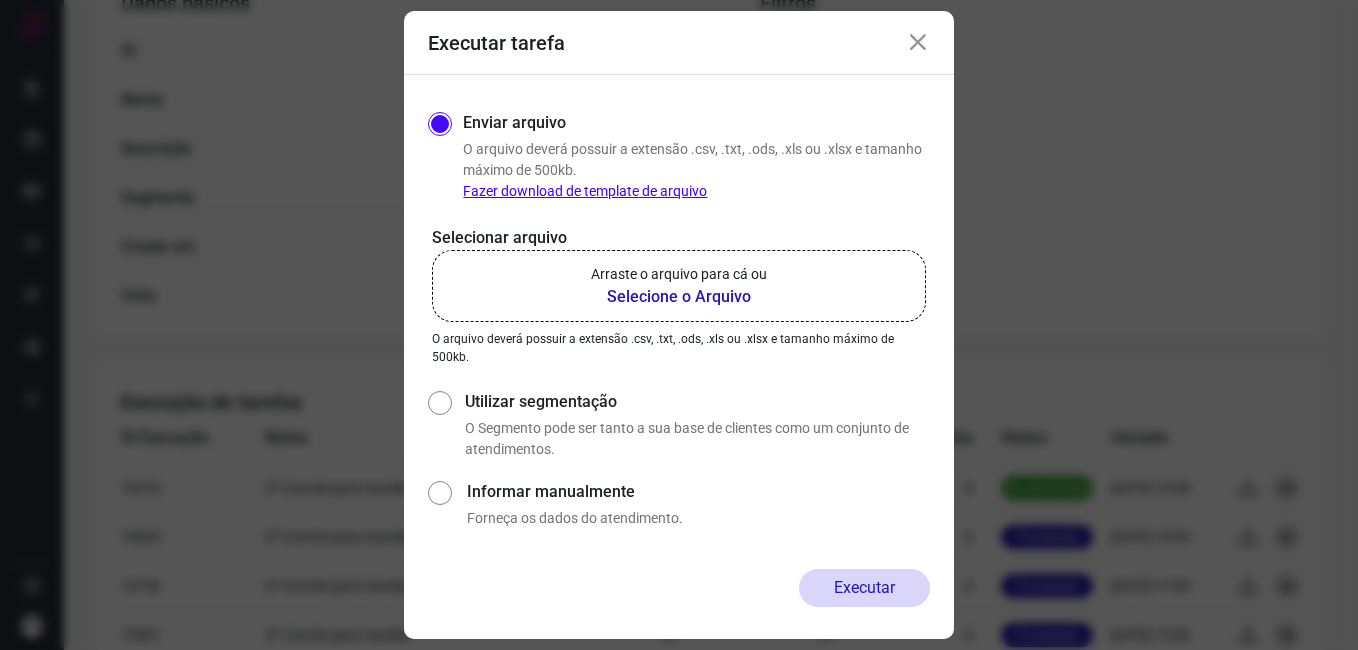 click at bounding box center [918, 43] 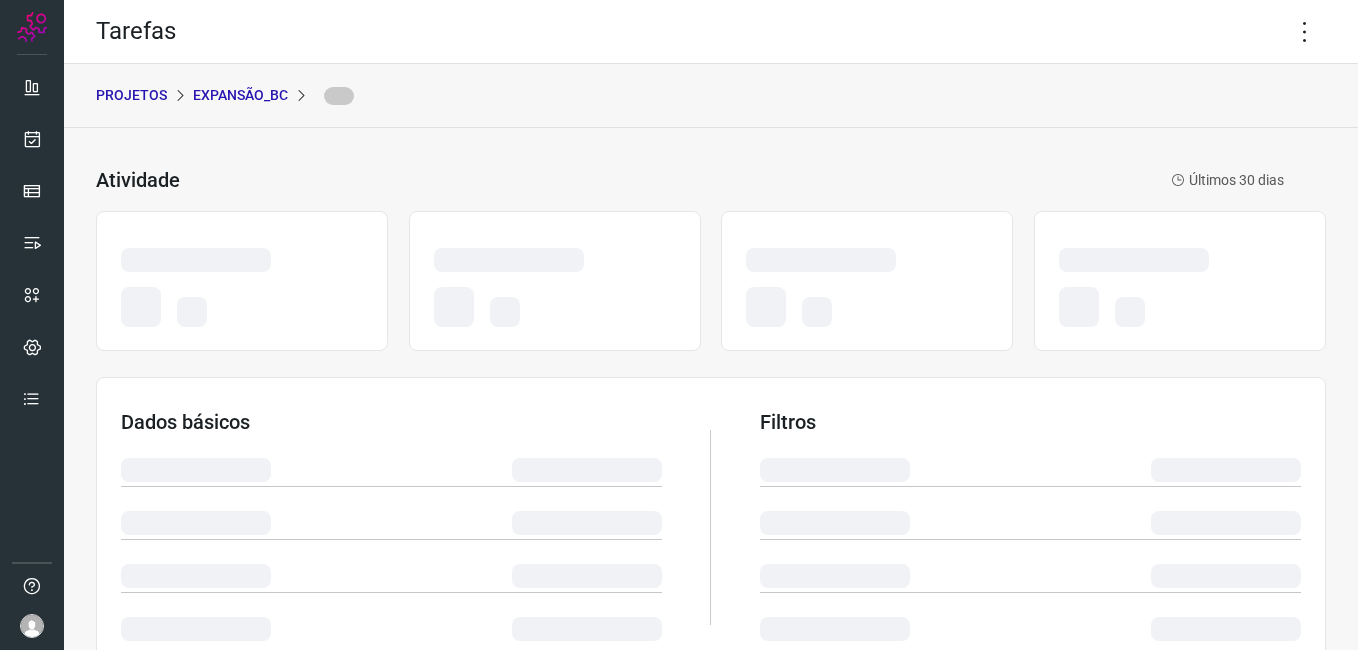 scroll, scrollTop: 0, scrollLeft: 0, axis: both 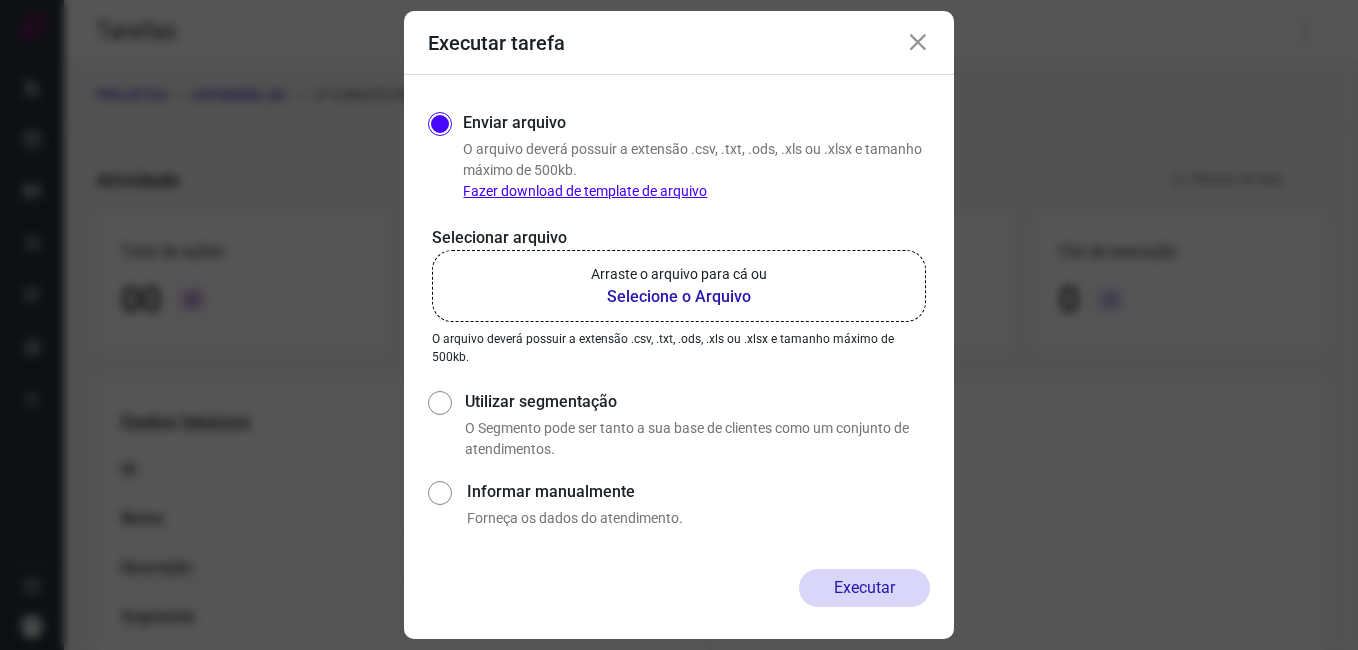 click at bounding box center (918, 43) 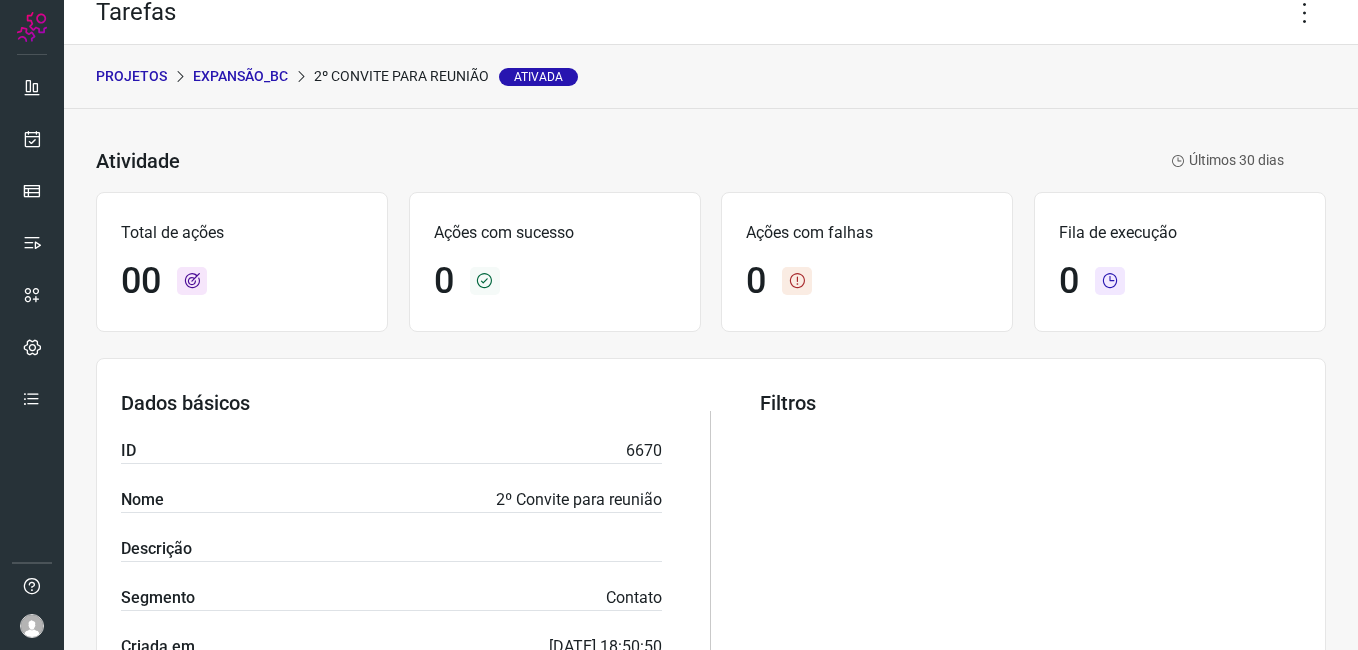 scroll, scrollTop: 0, scrollLeft: 0, axis: both 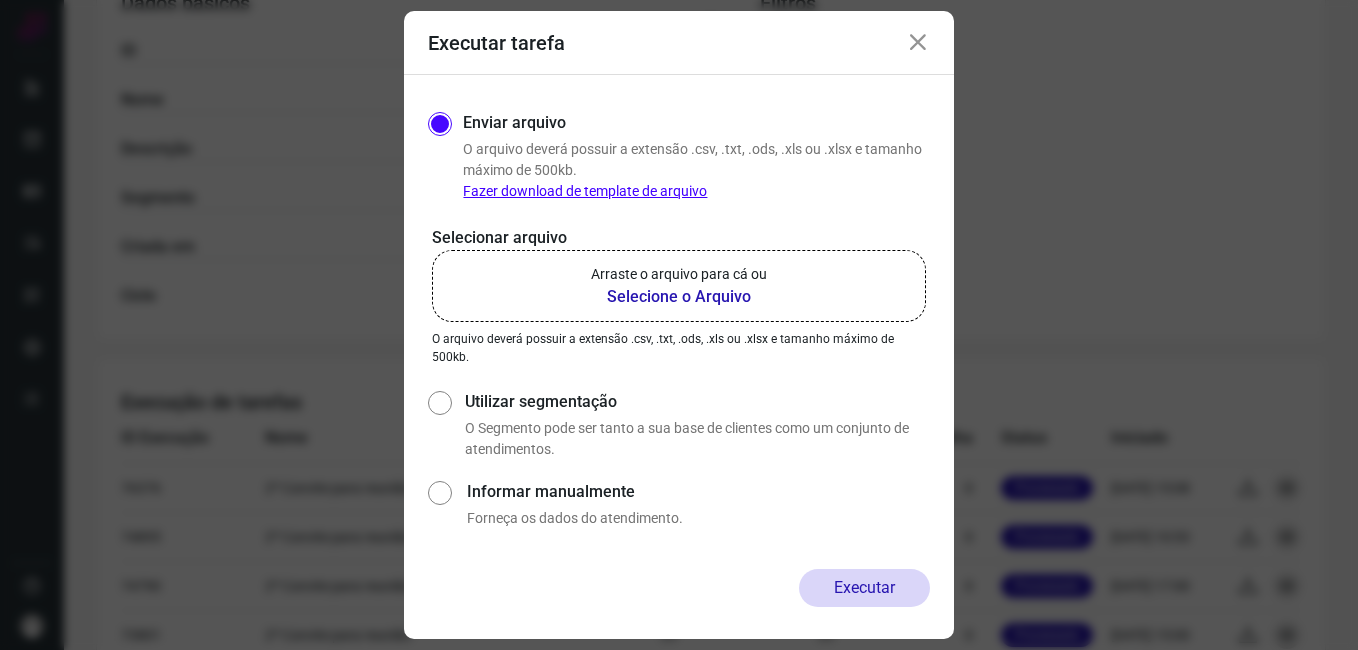 click on "Executar tarefa" at bounding box center [679, 43] 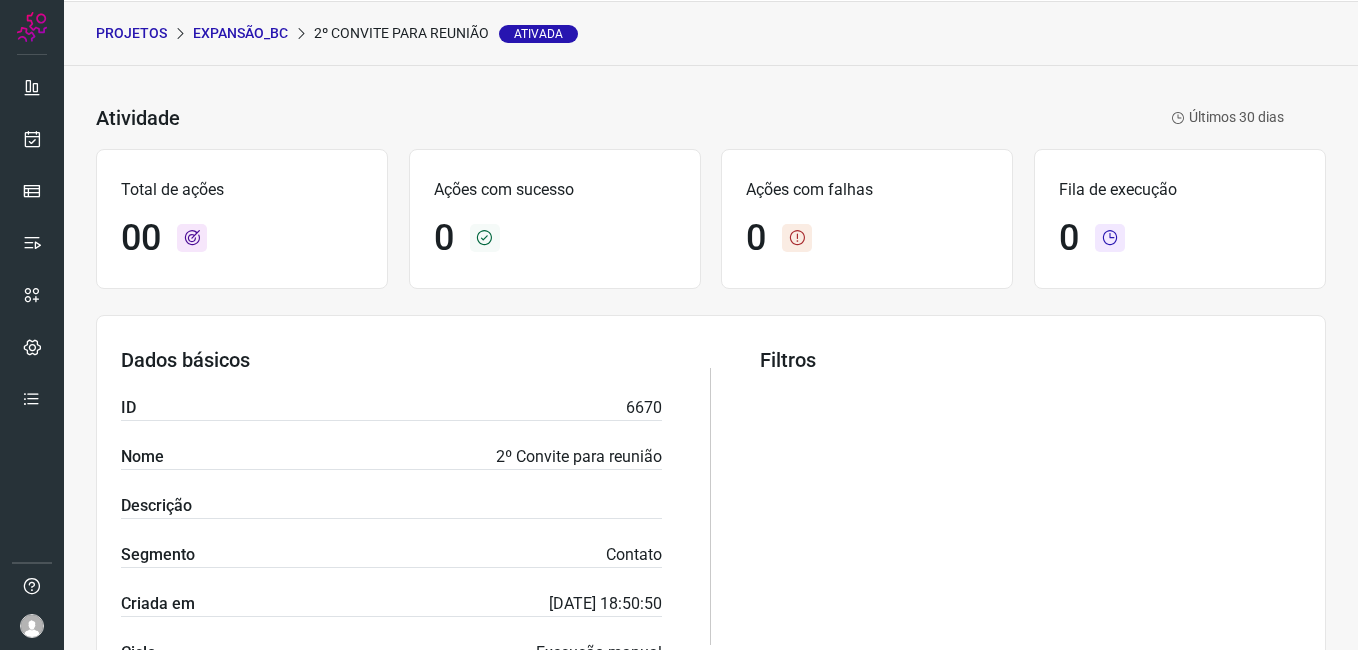 scroll, scrollTop: 0, scrollLeft: 0, axis: both 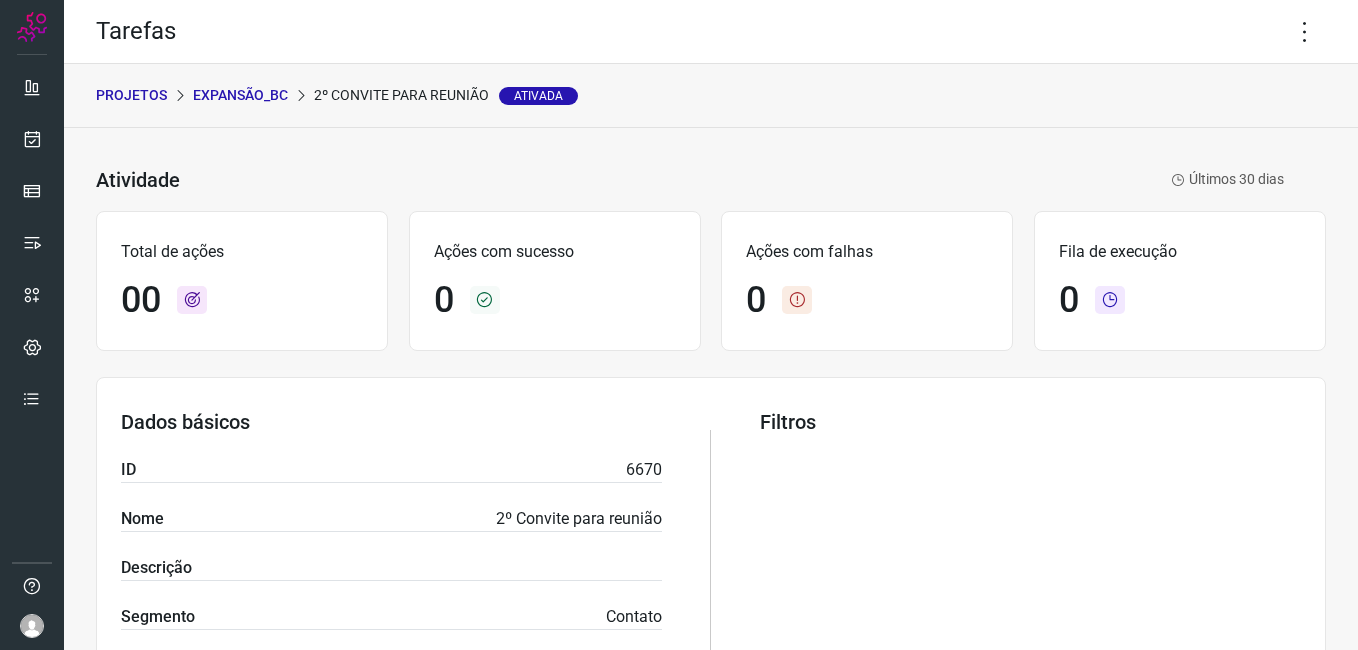 click on "Expansão_BC" at bounding box center [240, 95] 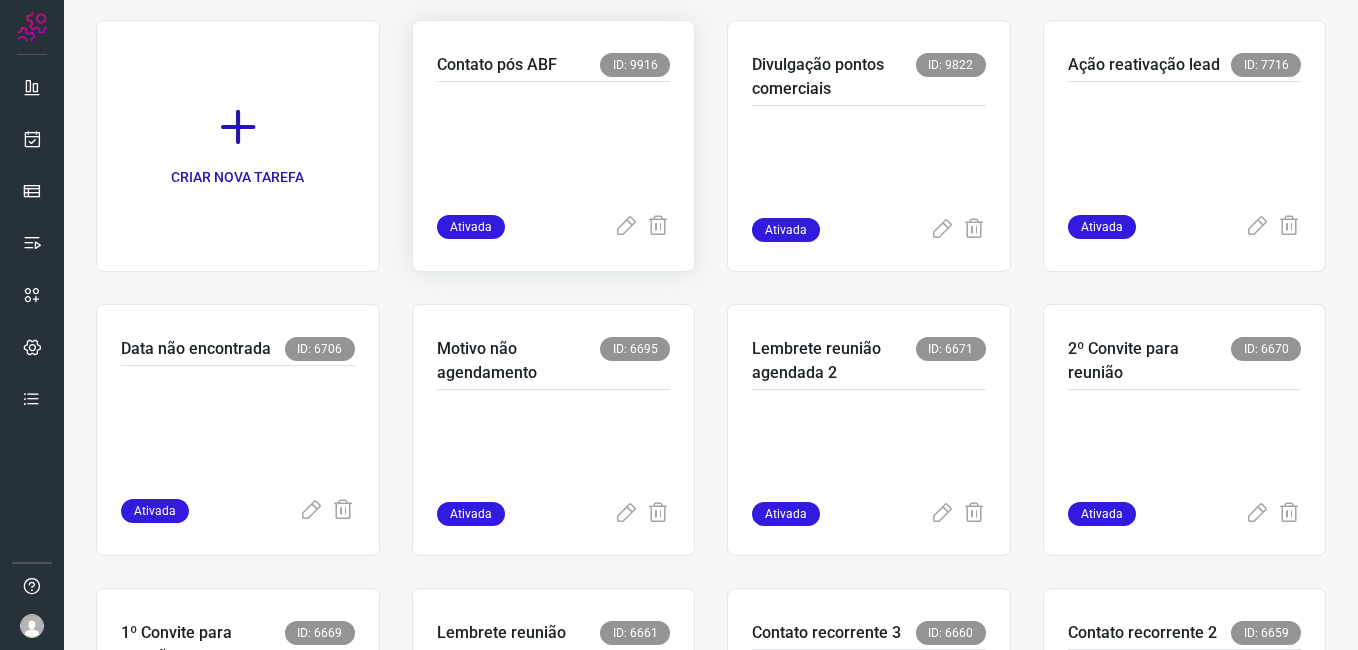 scroll, scrollTop: 400, scrollLeft: 0, axis: vertical 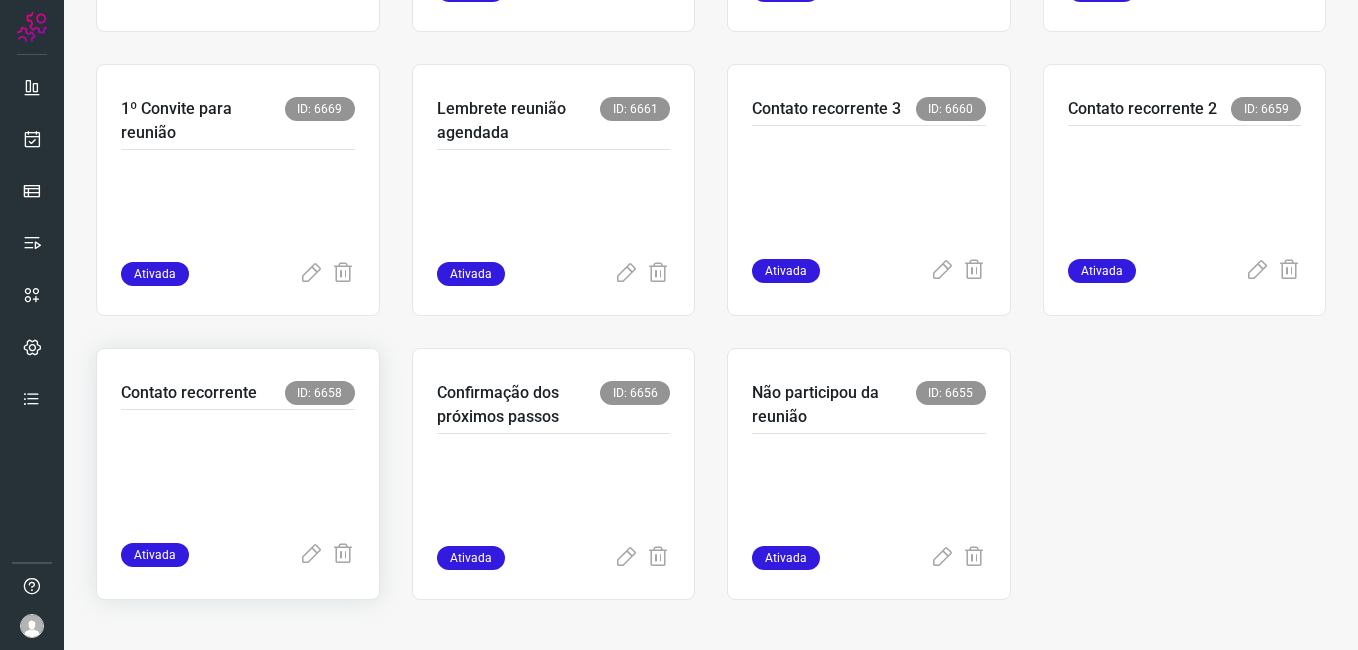 click at bounding box center (238, 472) 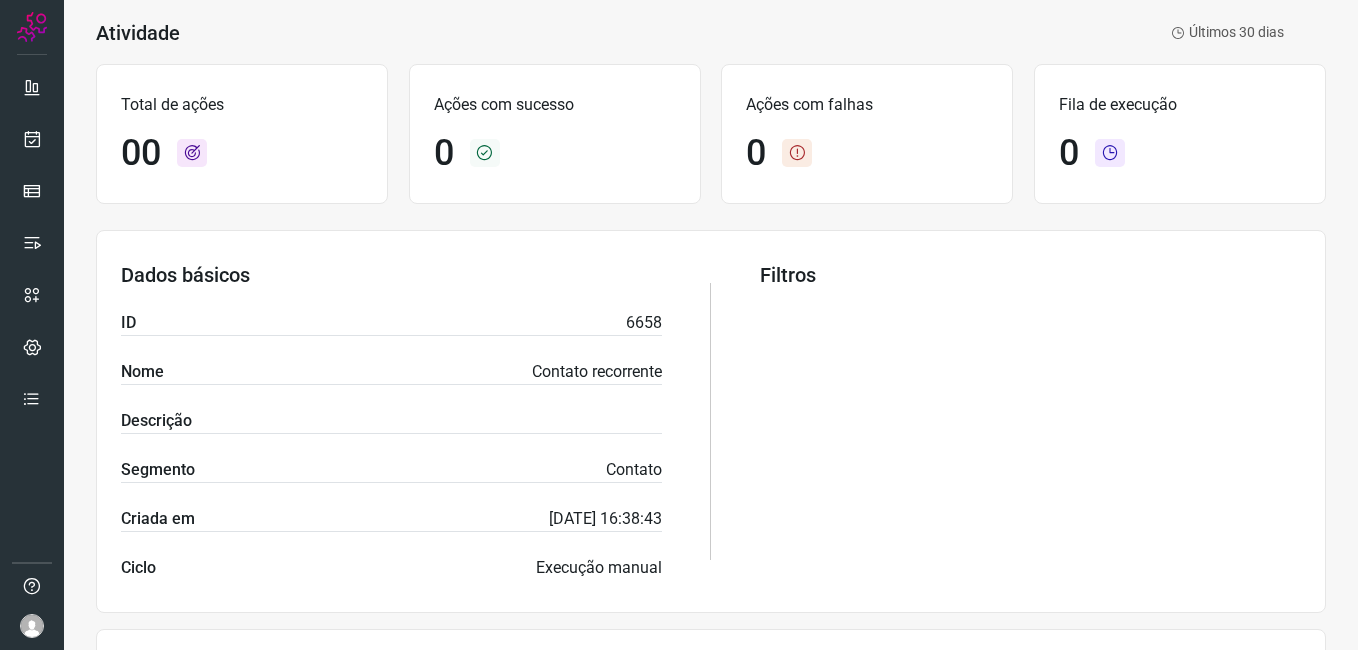 scroll, scrollTop: 0, scrollLeft: 0, axis: both 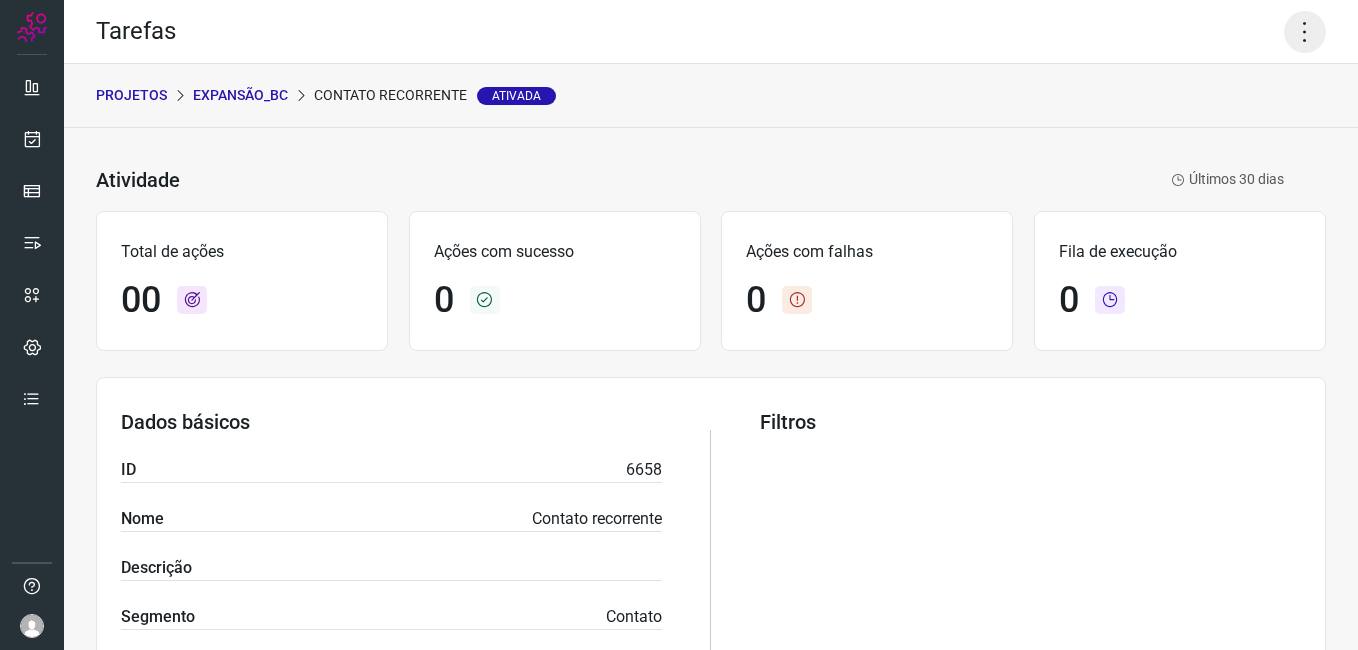 click 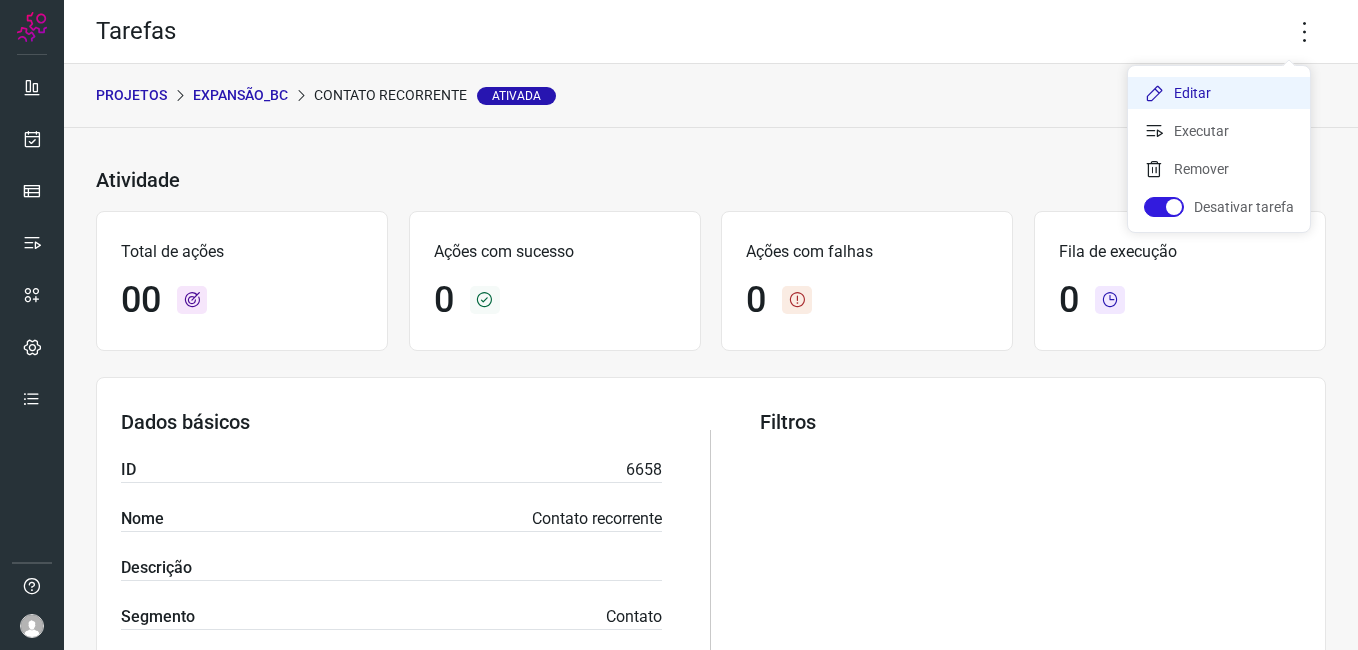 click on "Editar" 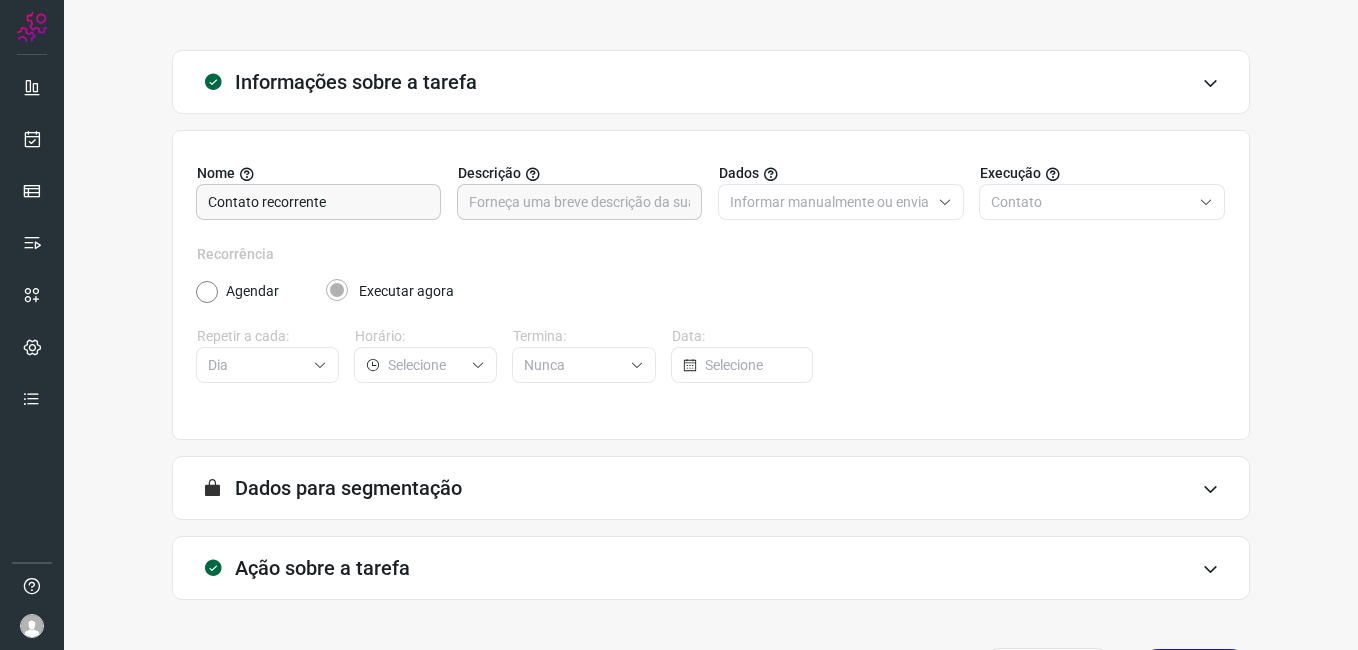 scroll, scrollTop: 131, scrollLeft: 0, axis: vertical 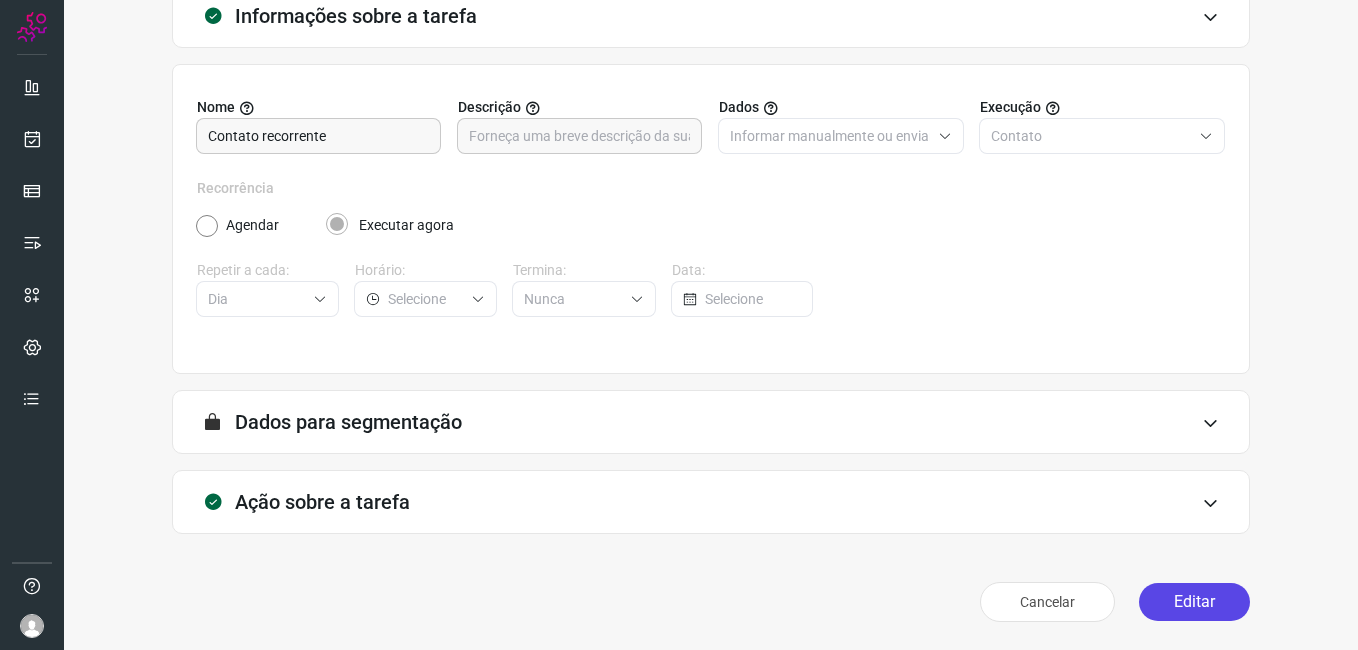 click on "Editar" at bounding box center [1194, 602] 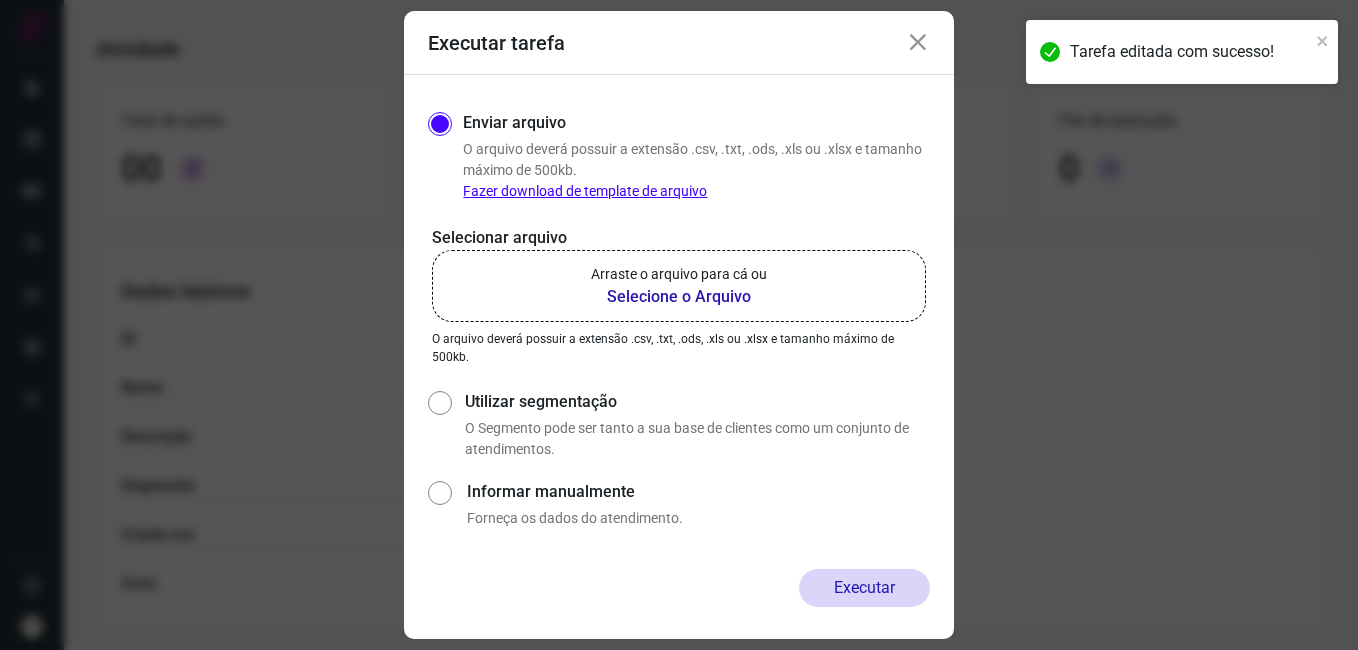 click on "Selecione o Arquivo" at bounding box center [679, 297] 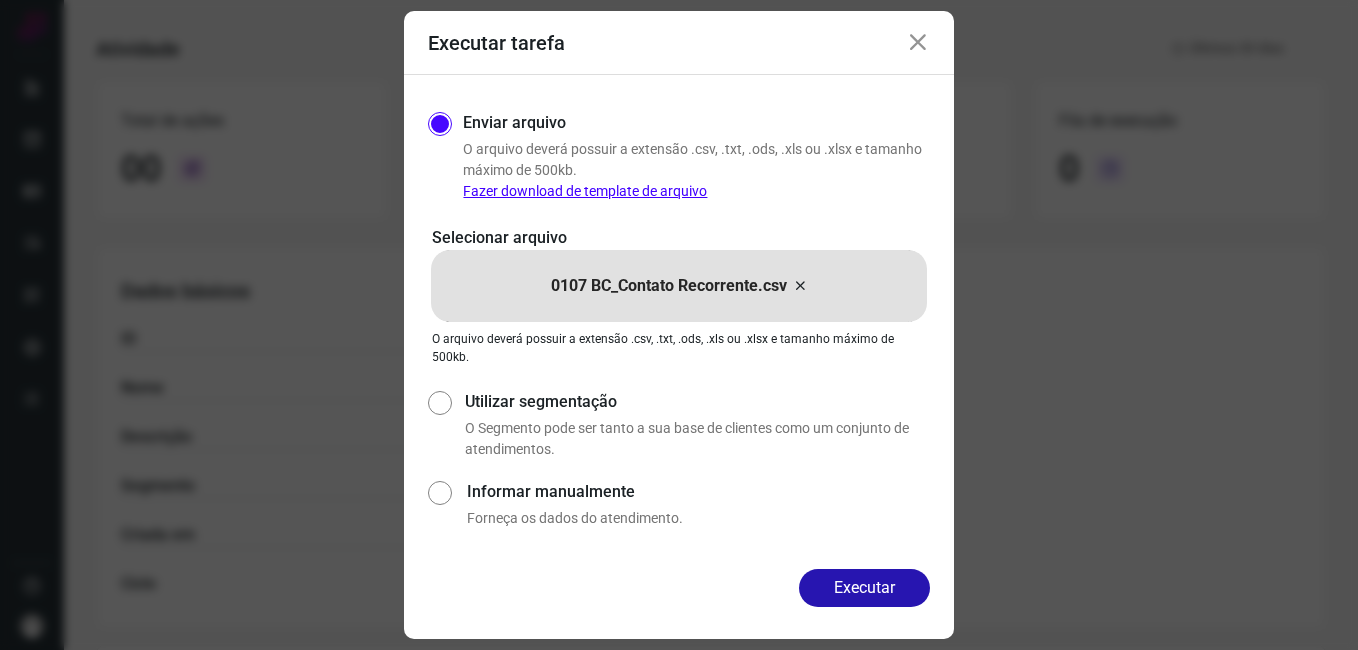 click on "Executar" at bounding box center [864, 588] 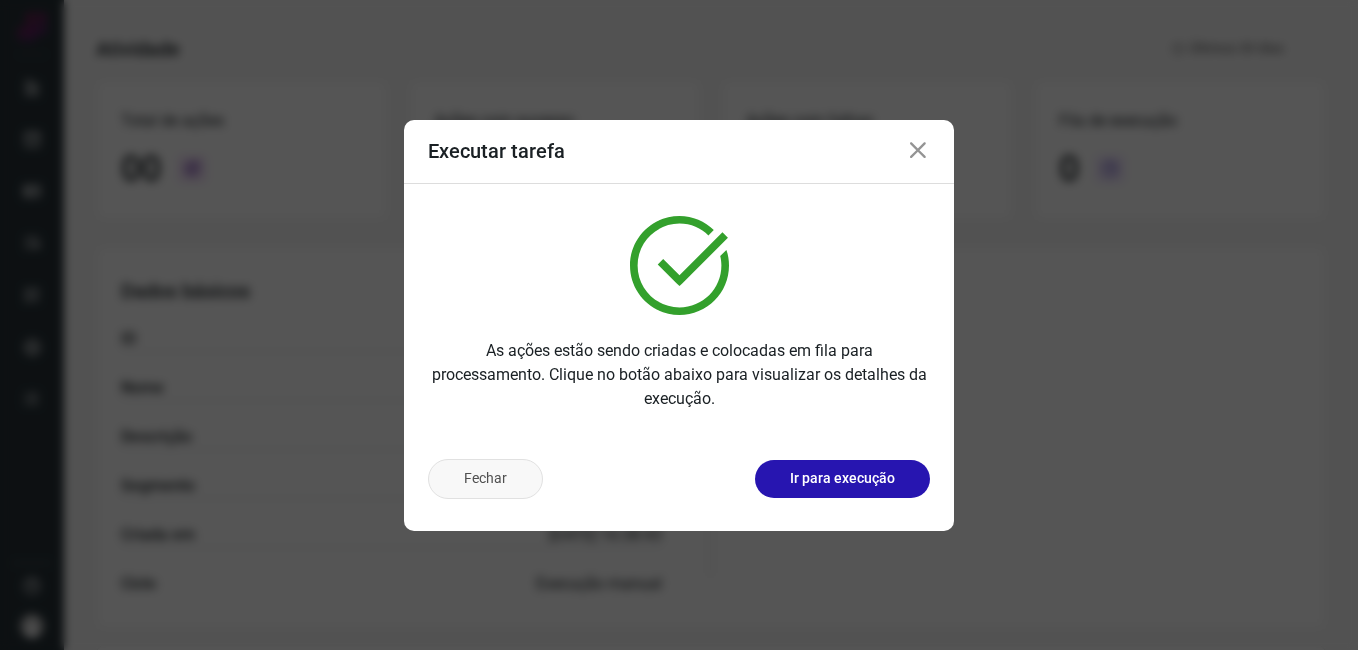 click on "Fechar" at bounding box center (485, 479) 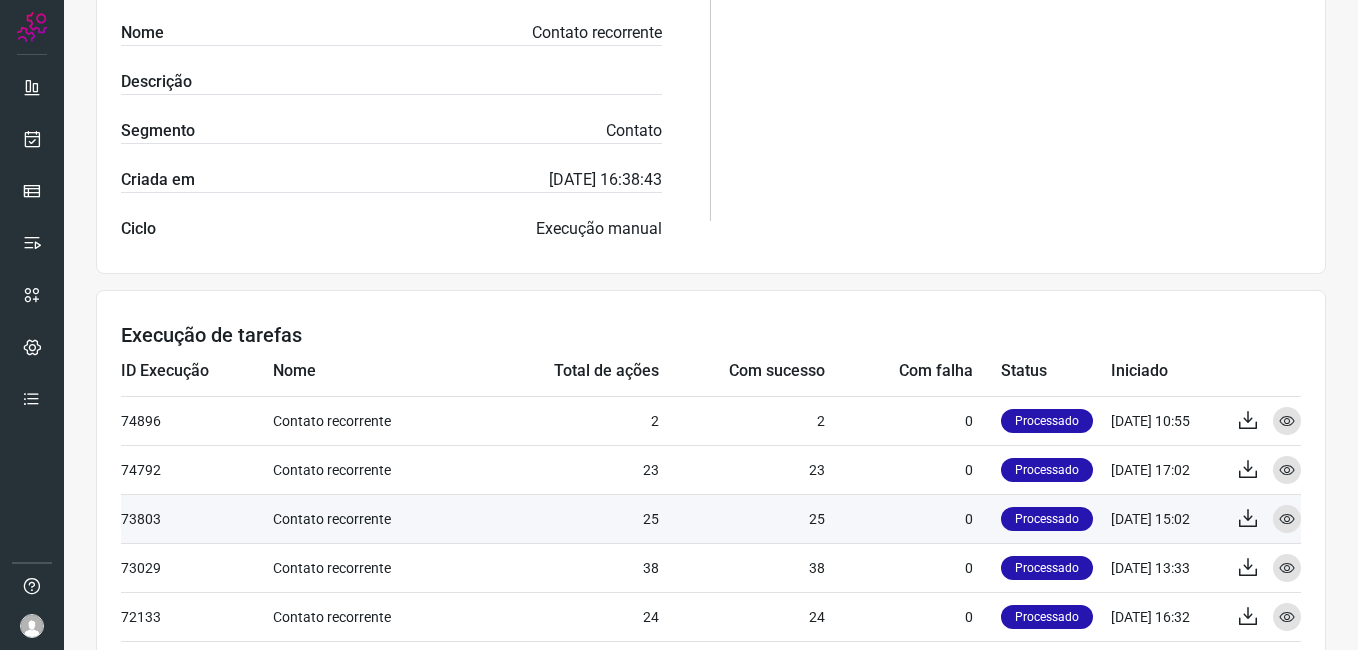 scroll, scrollTop: 531, scrollLeft: 0, axis: vertical 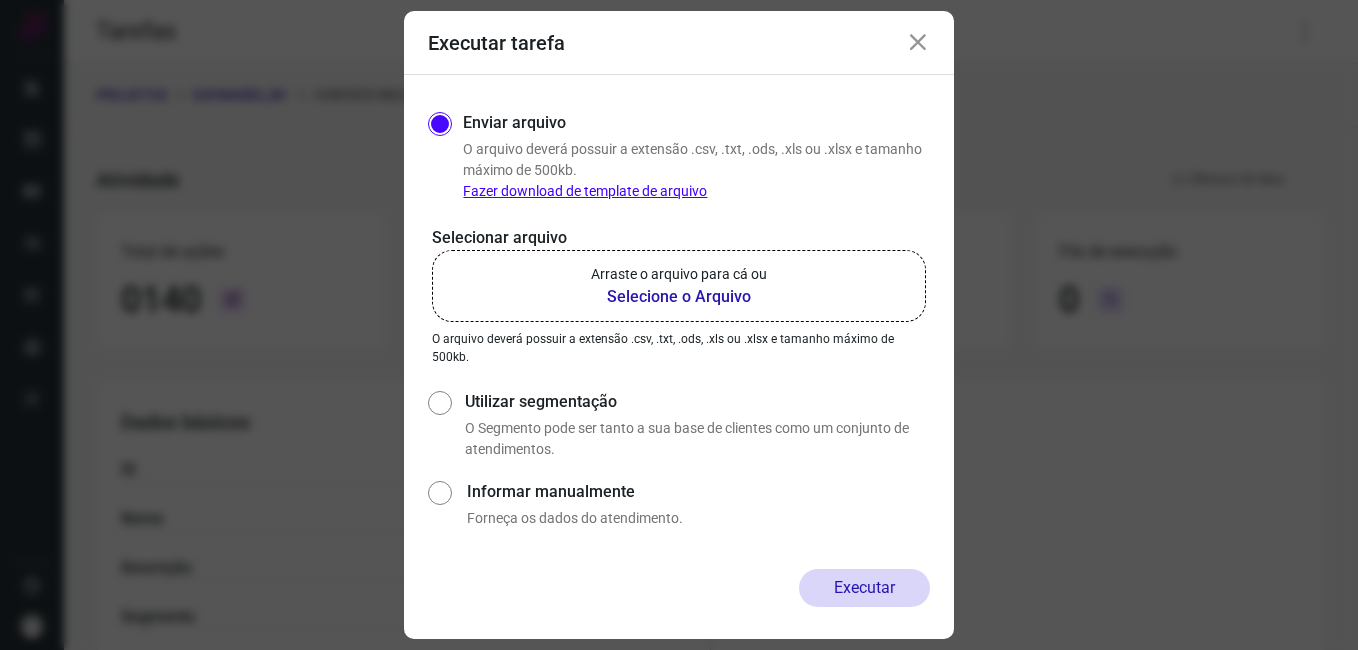 click at bounding box center [918, 43] 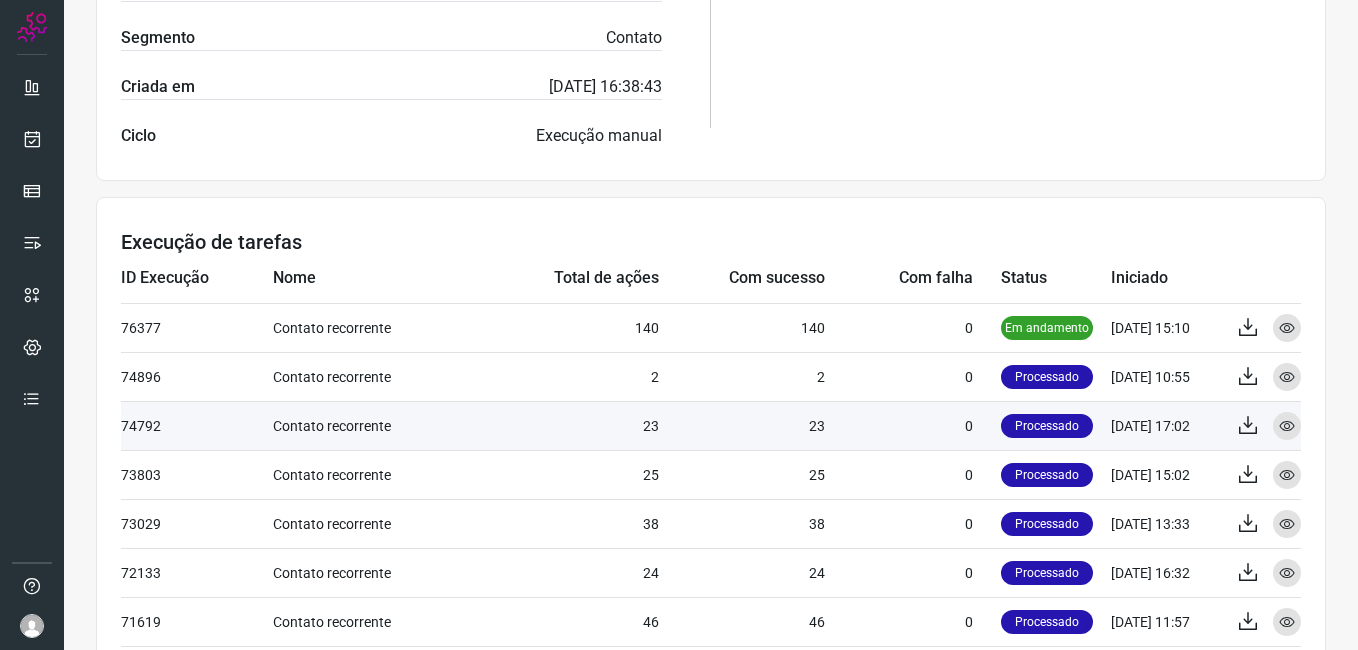scroll, scrollTop: 600, scrollLeft: 0, axis: vertical 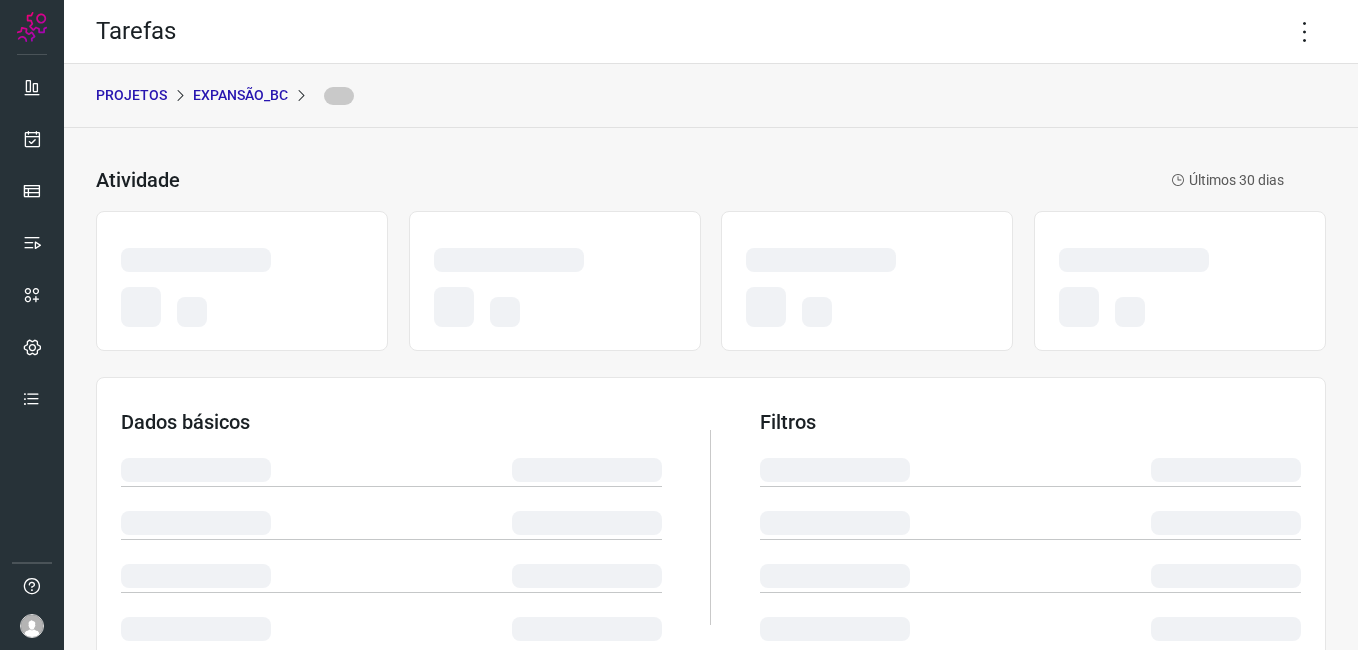 click on "Atividade  Últimos 30 [PERSON_NAME] Dados básicos Filtros Execução de tarefas" at bounding box center (711, 598) 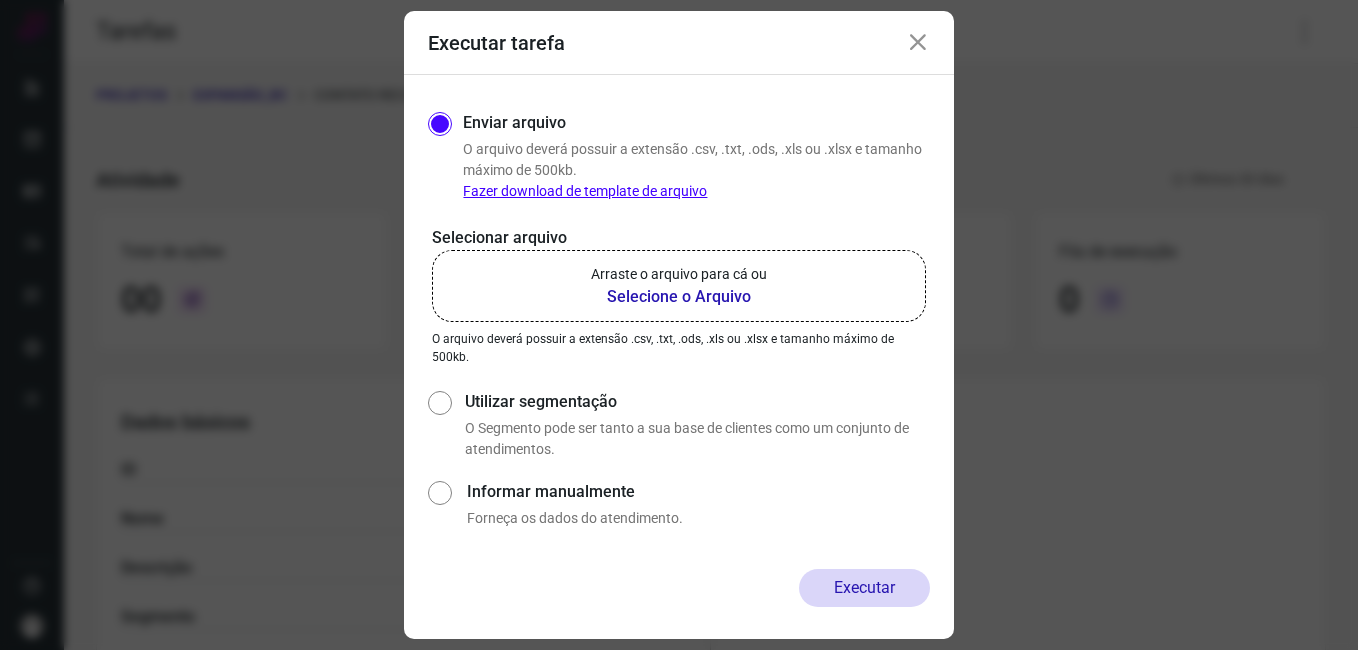 click at bounding box center (918, 43) 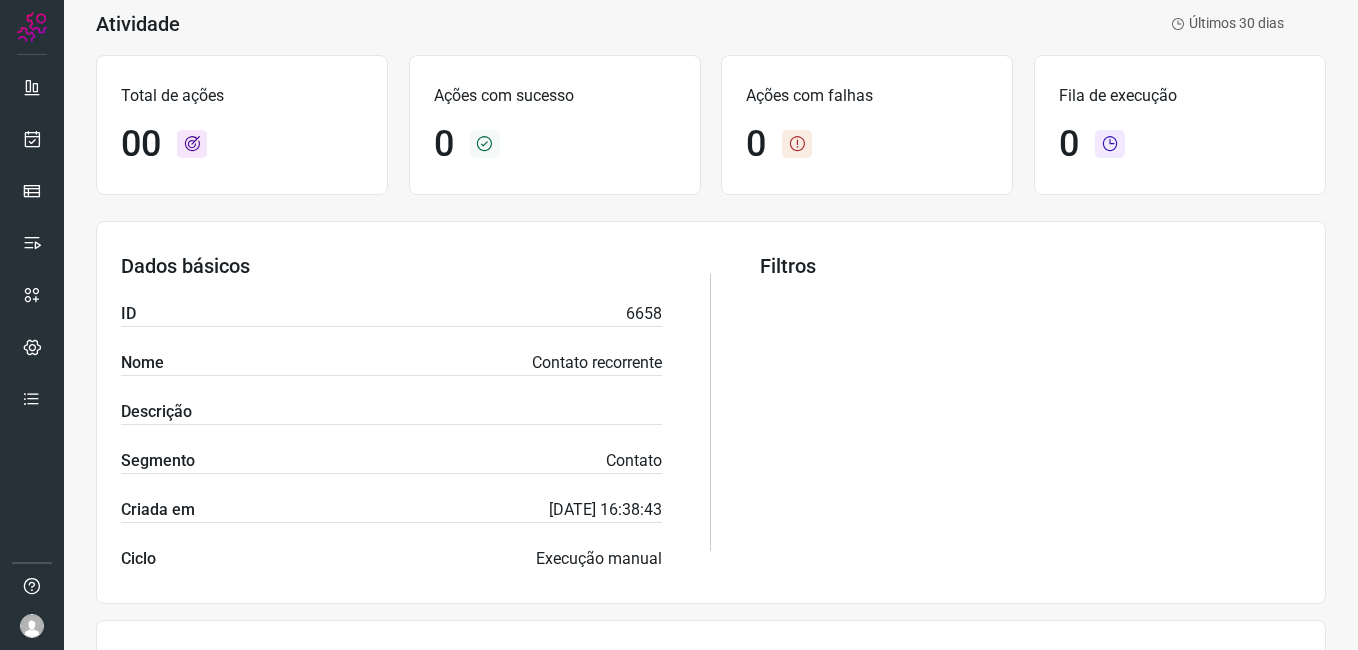 scroll, scrollTop: 600, scrollLeft: 0, axis: vertical 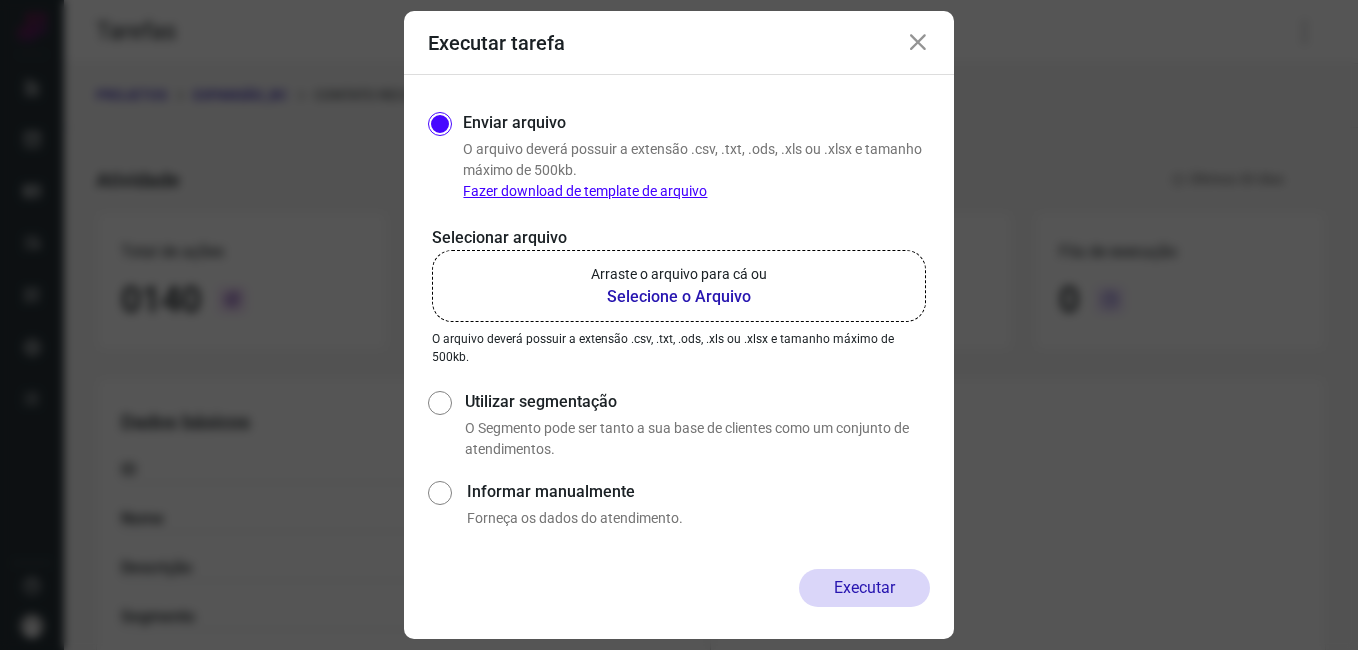 click at bounding box center [918, 43] 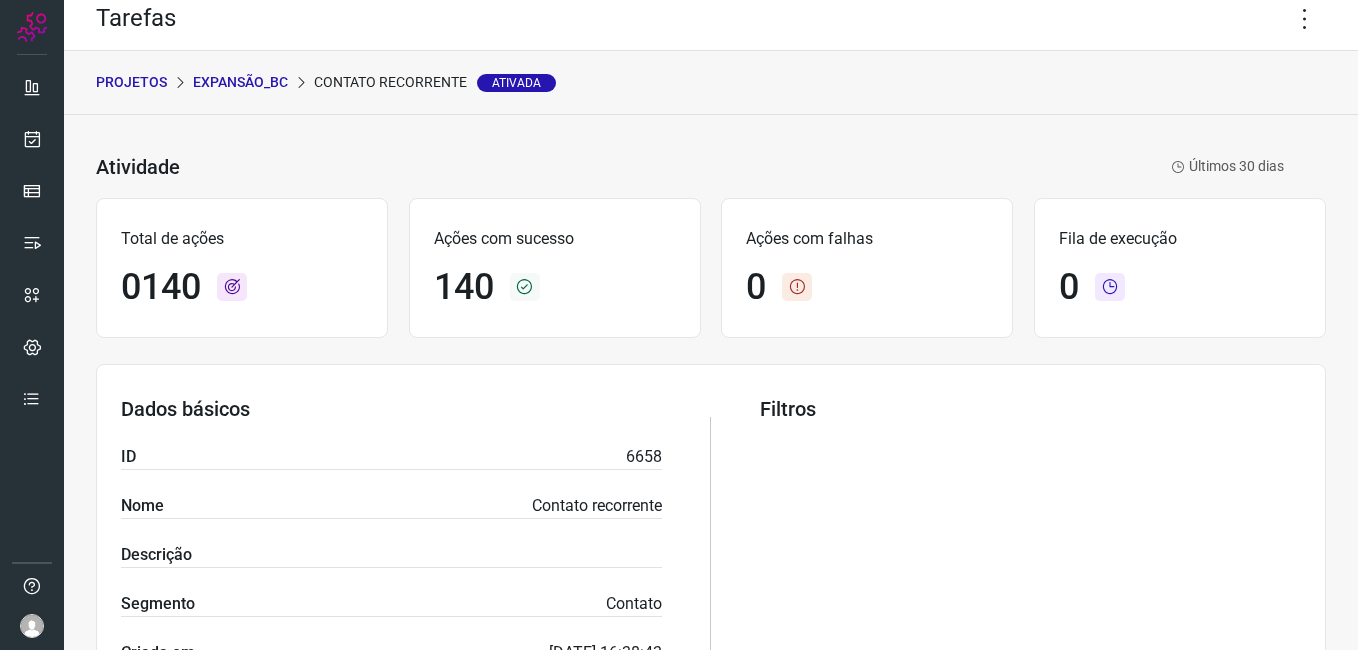 scroll, scrollTop: 0, scrollLeft: 0, axis: both 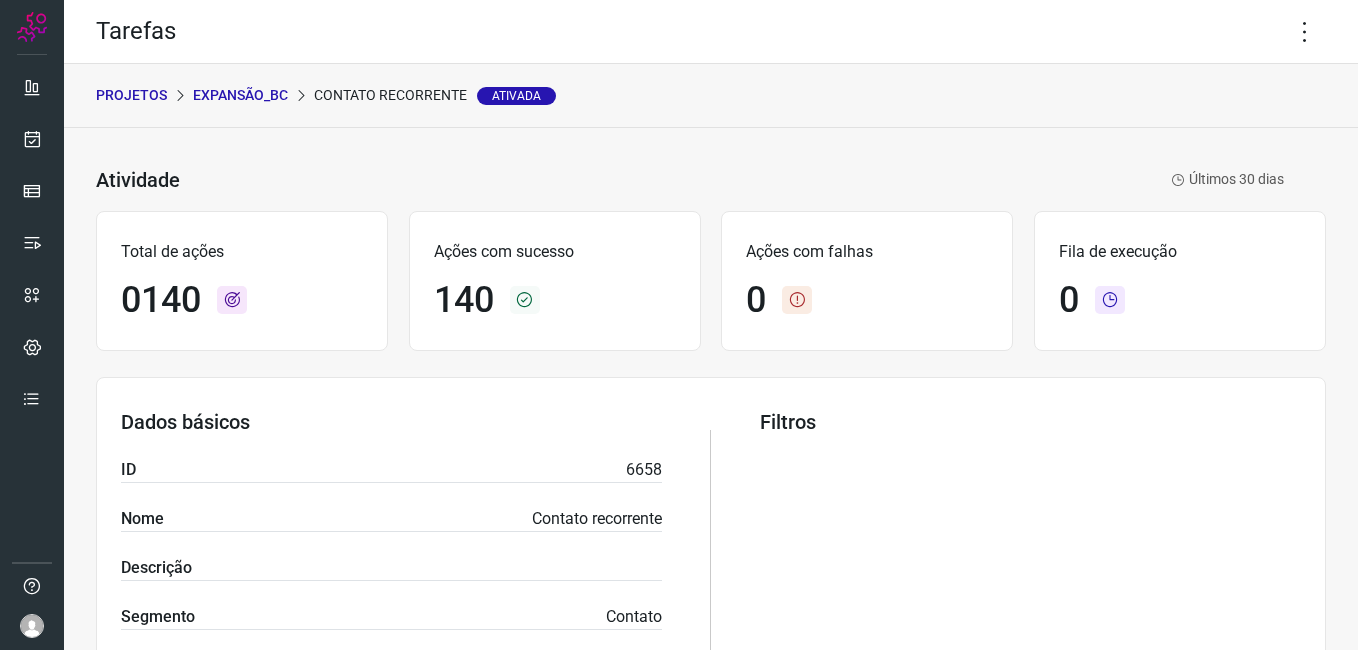 click on "Expansão_BC" at bounding box center (240, 95) 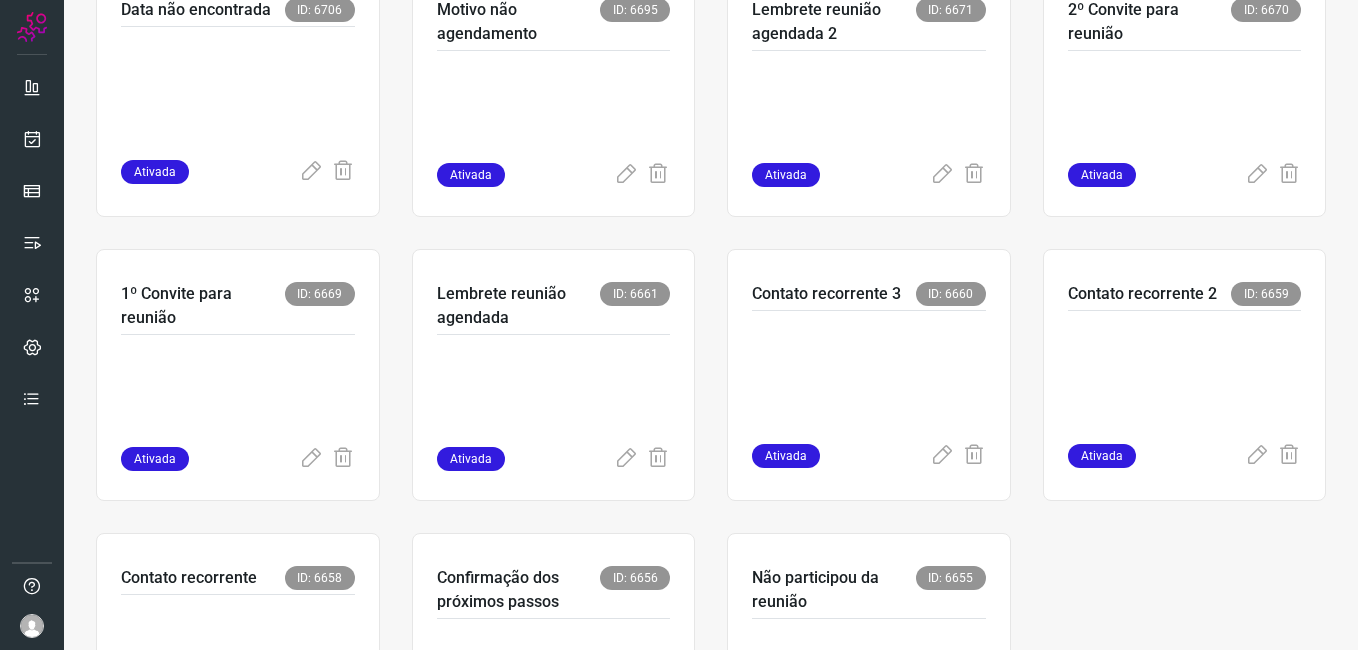scroll, scrollTop: 600, scrollLeft: 0, axis: vertical 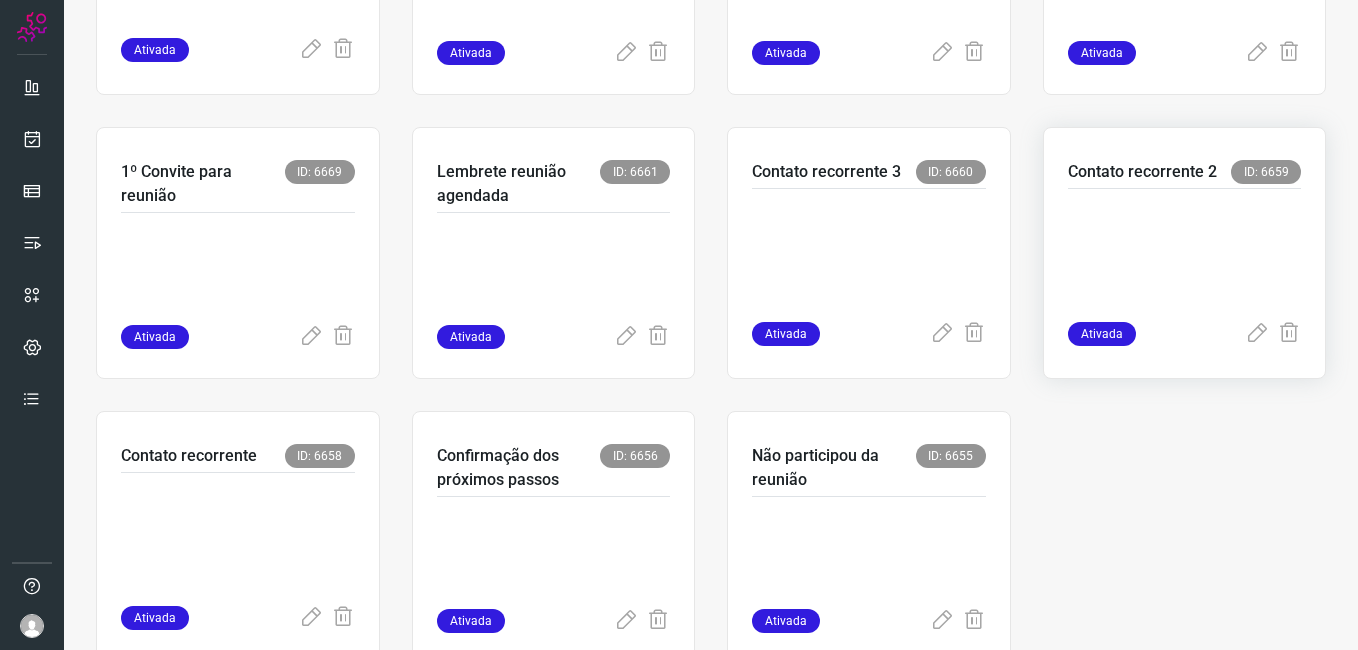 click on "Contato recorrente 2 ID: 6659 Ativada" 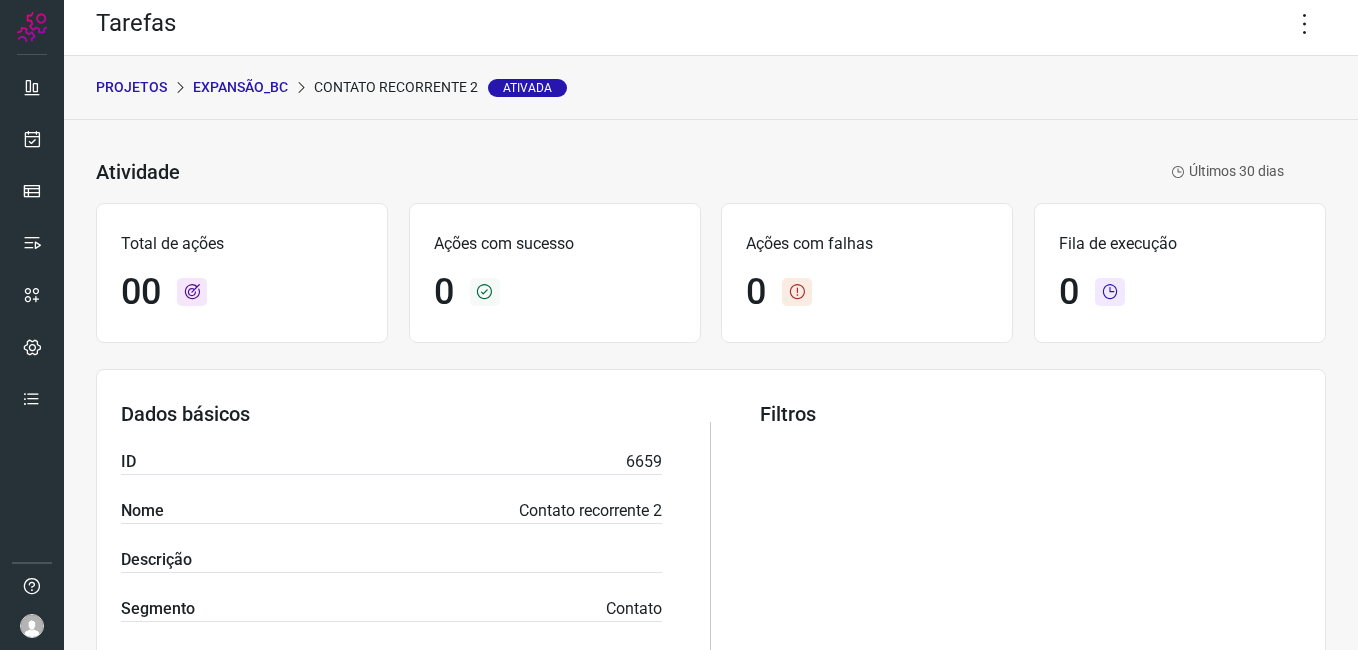 scroll, scrollTop: 0, scrollLeft: 0, axis: both 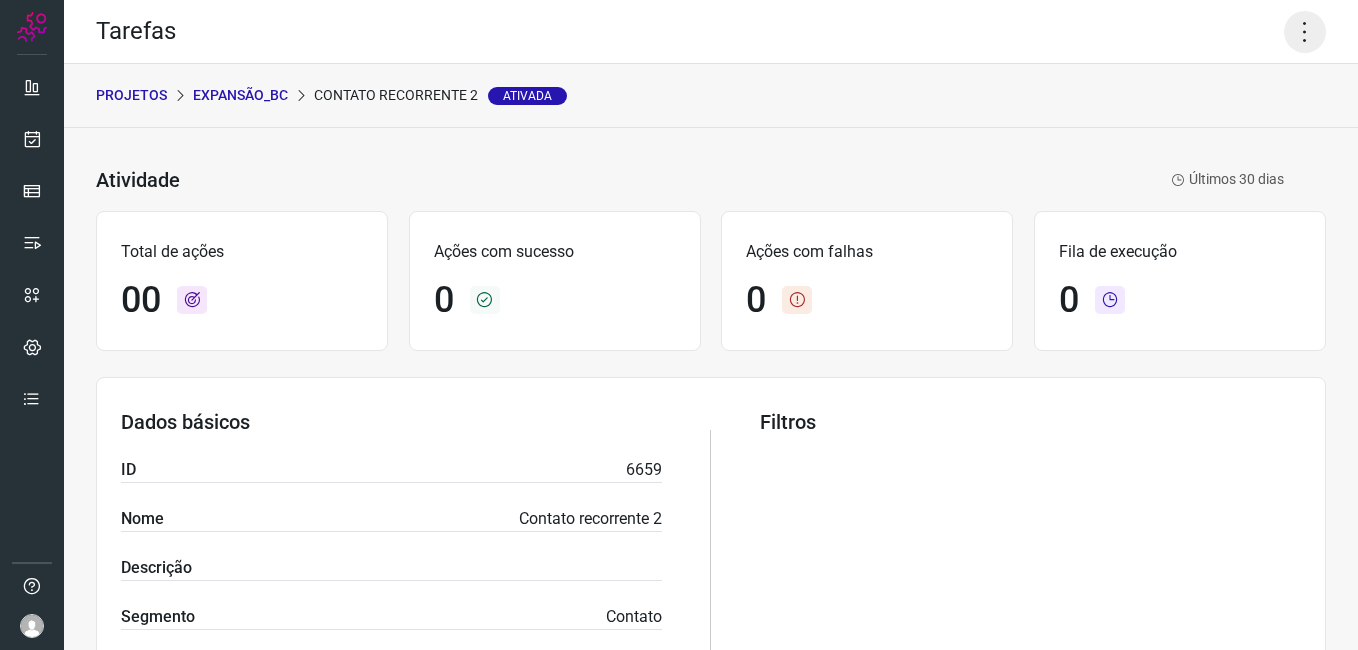 click 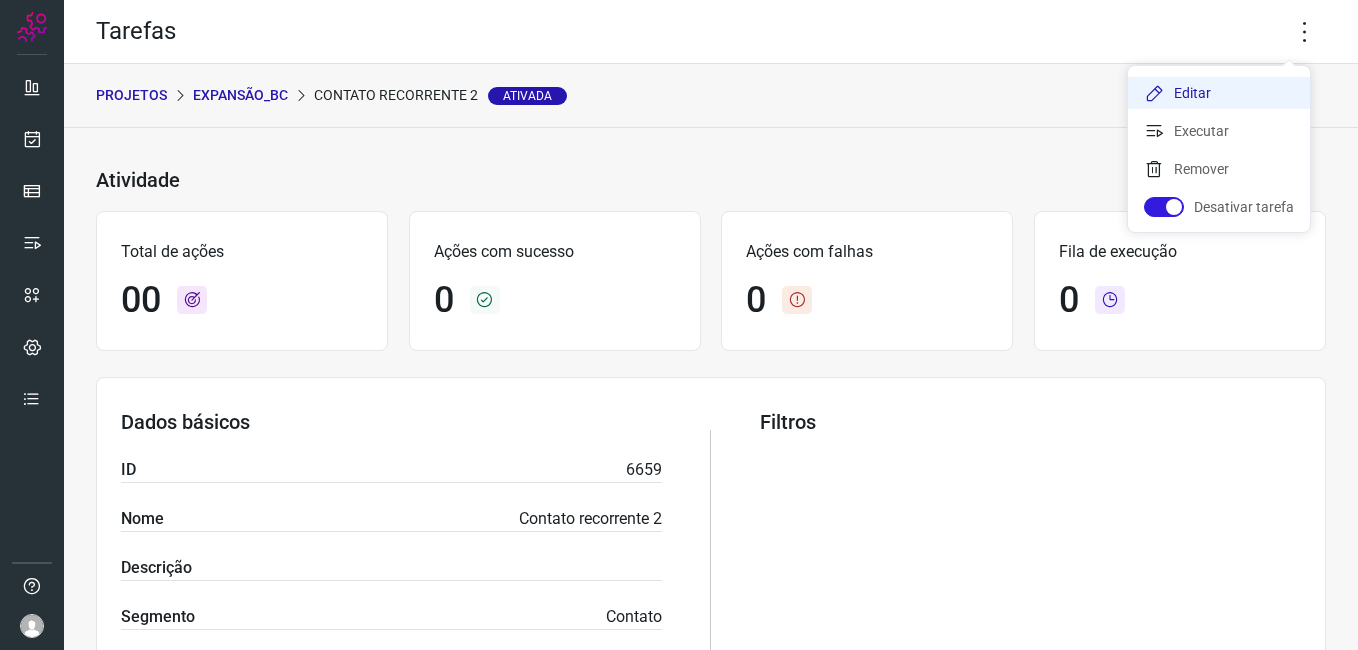 click on "Editar" 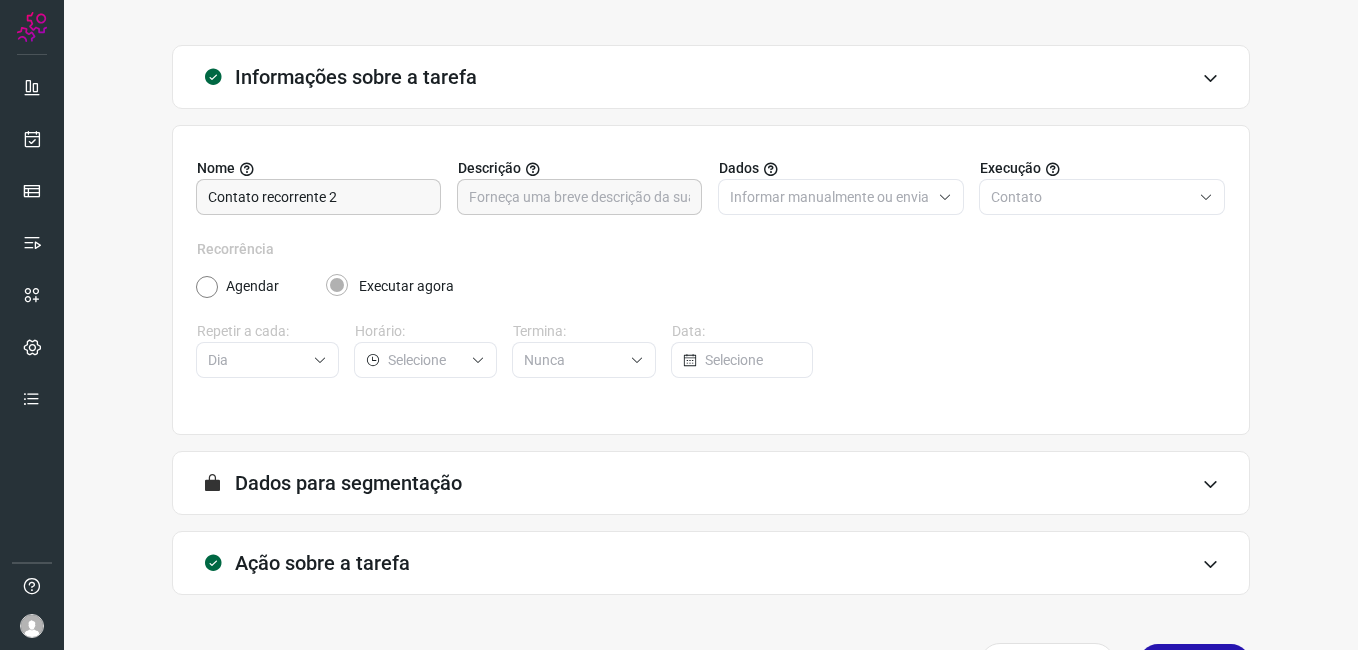 scroll, scrollTop: 131, scrollLeft: 0, axis: vertical 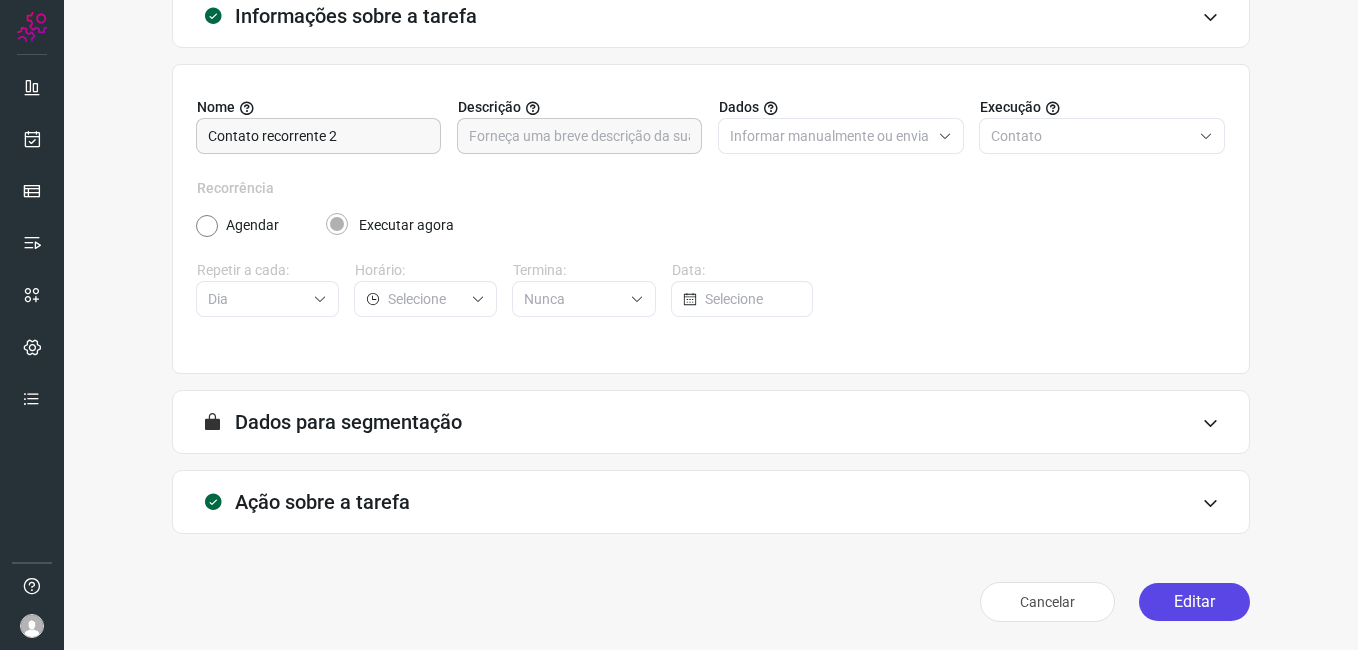 click on "Editar" at bounding box center (1194, 602) 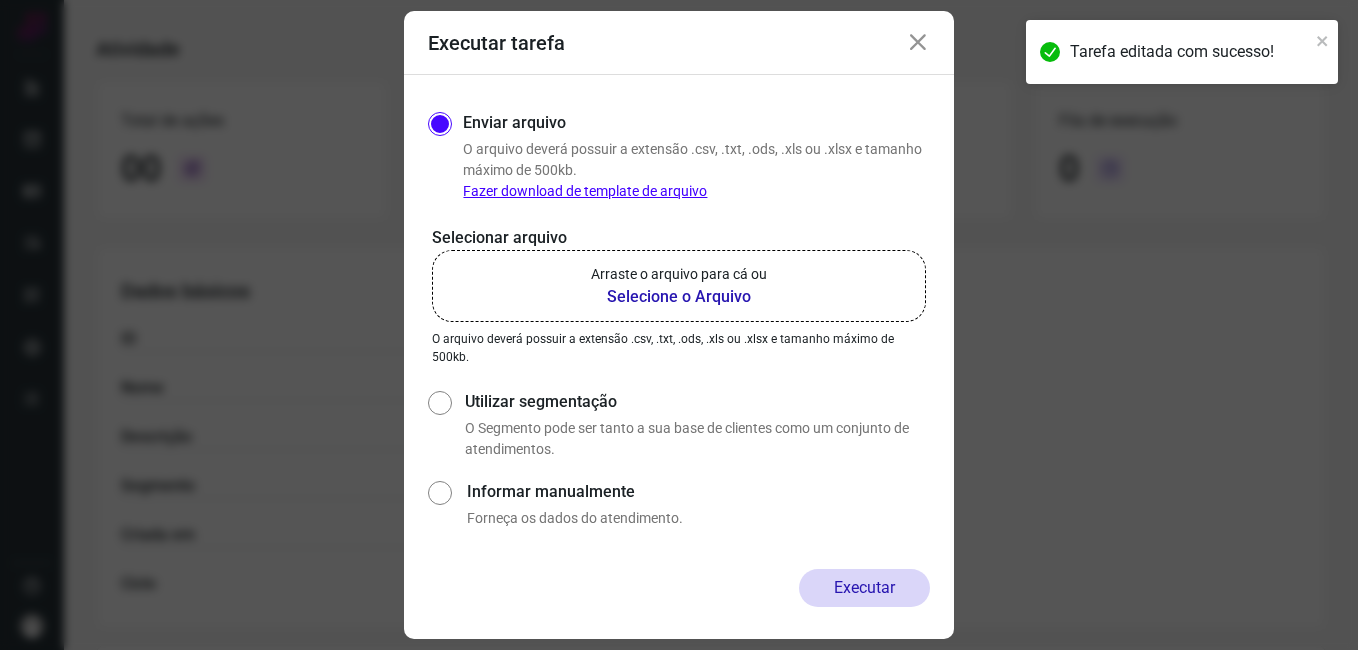 click on "Selecione o Arquivo" at bounding box center (679, 297) 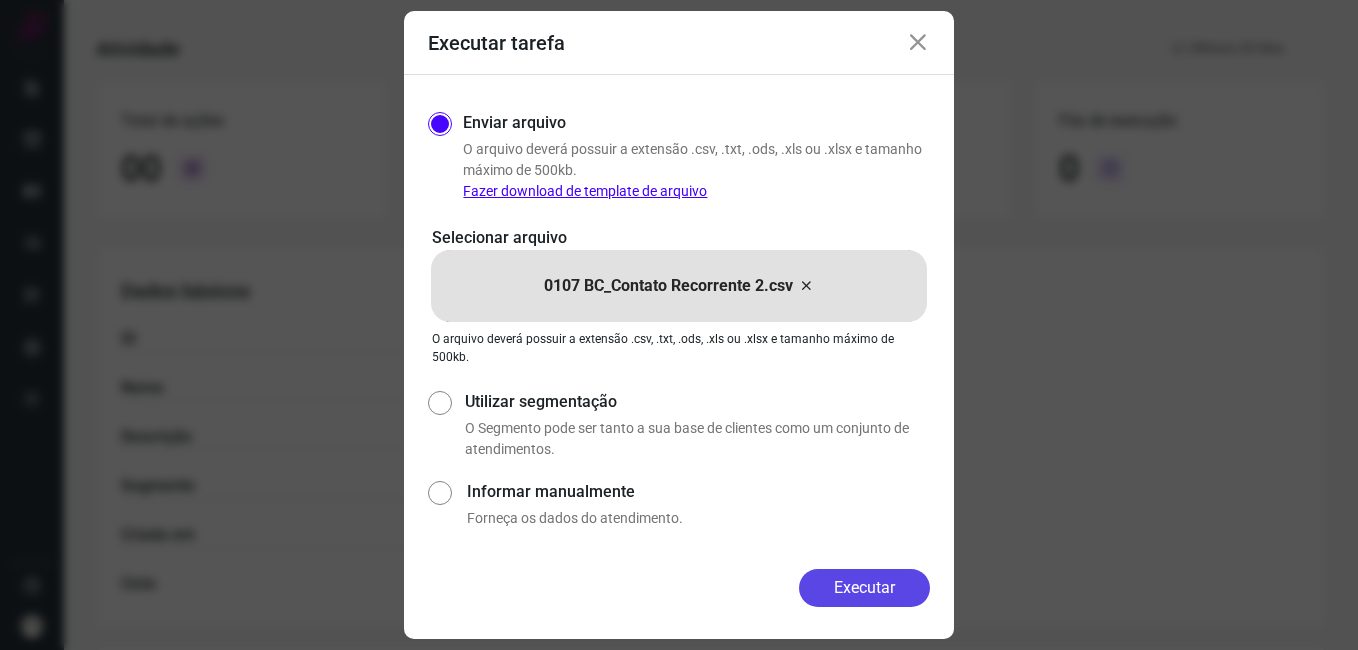 click on "Executar" at bounding box center (864, 588) 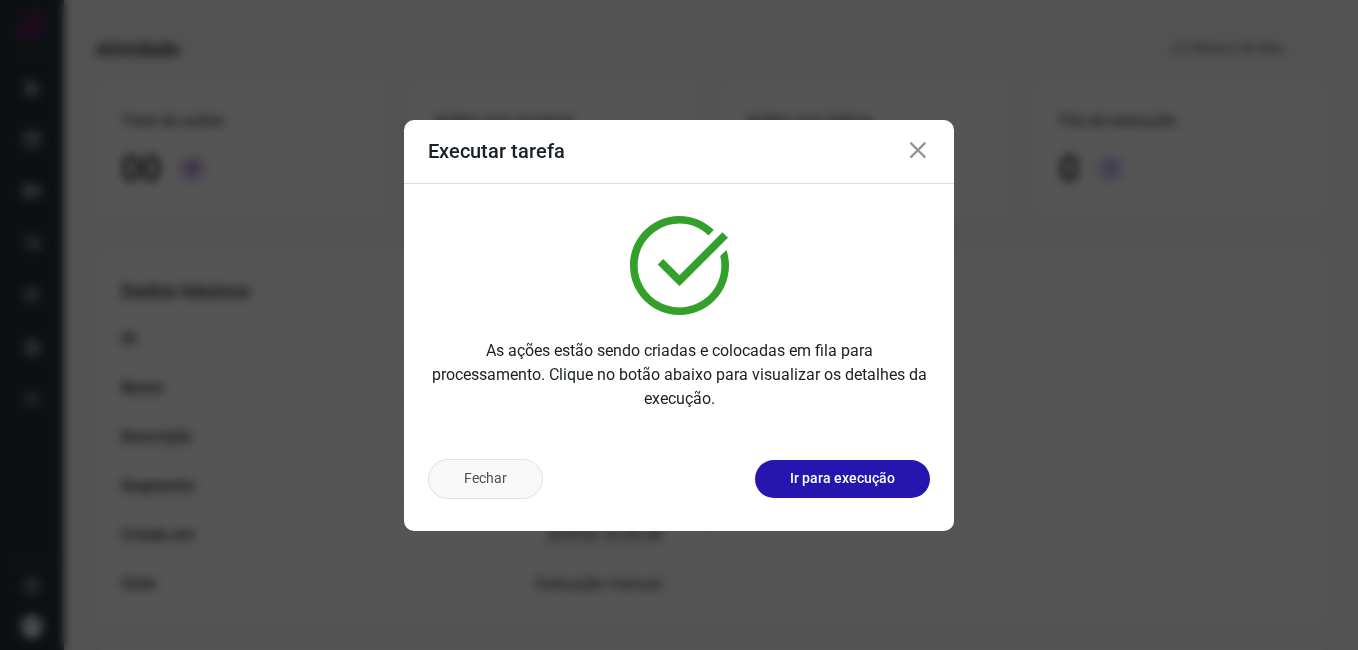 click on "Fechar" at bounding box center (485, 479) 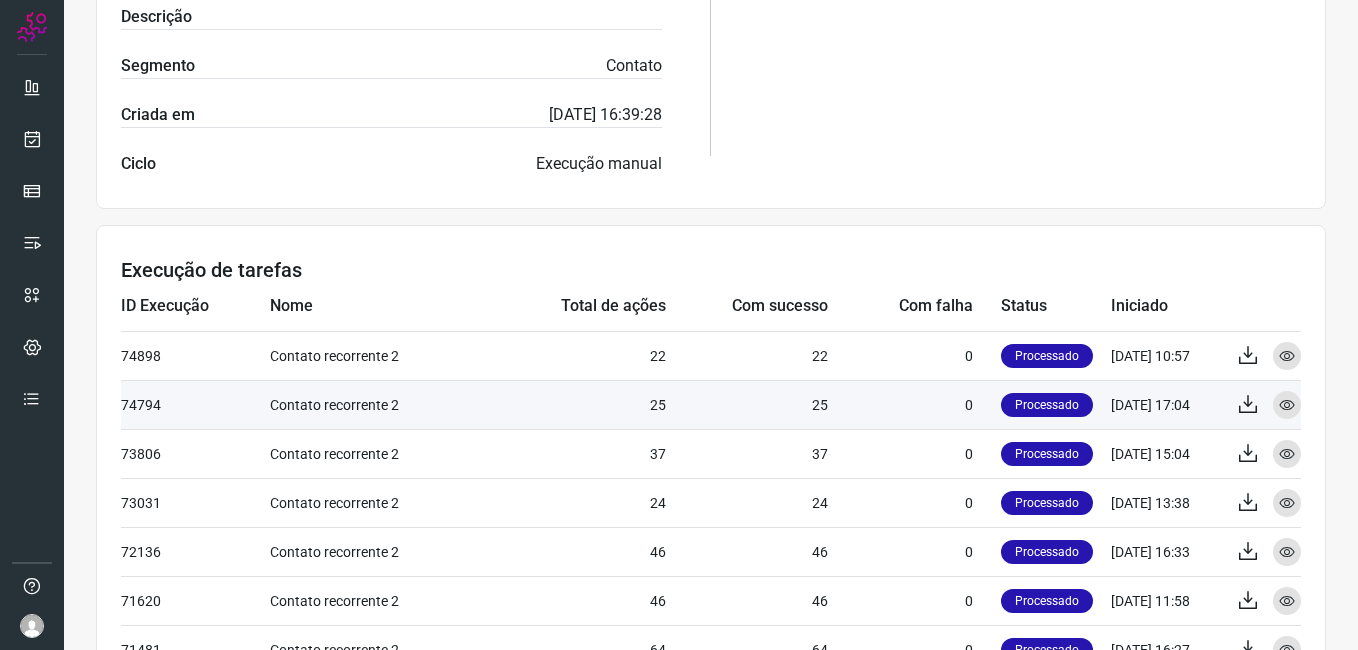 scroll, scrollTop: 631, scrollLeft: 0, axis: vertical 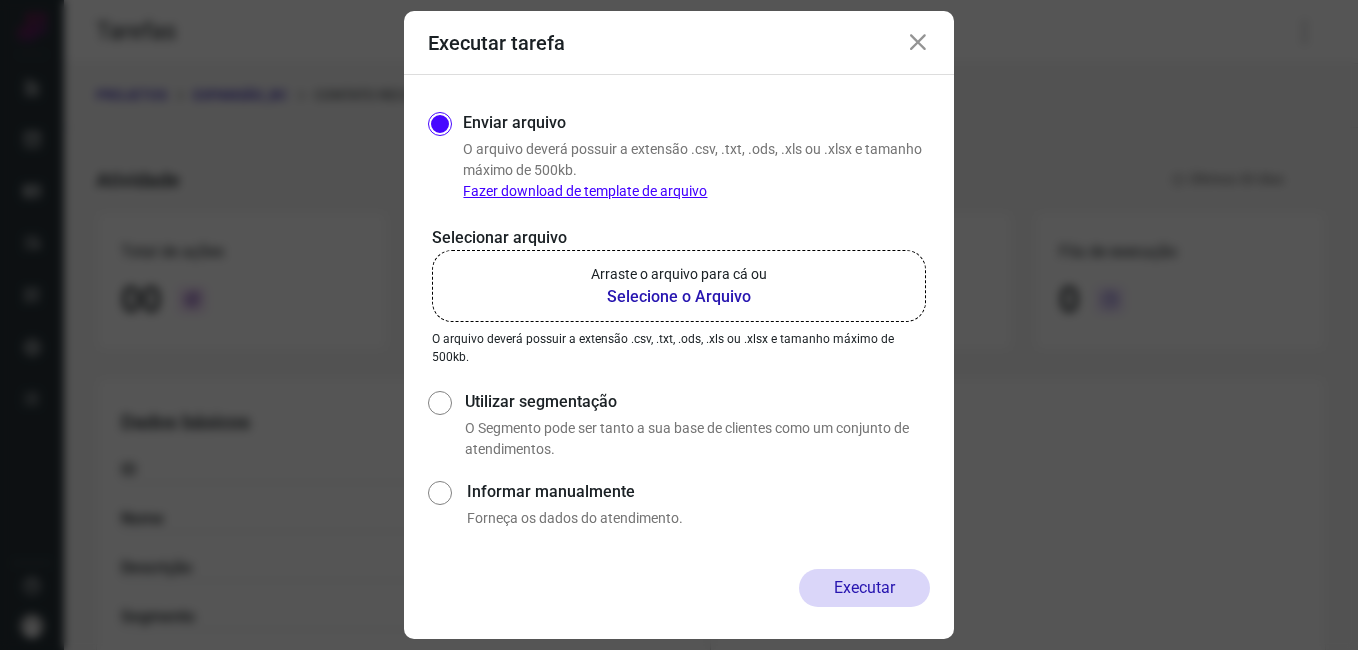 click at bounding box center (918, 43) 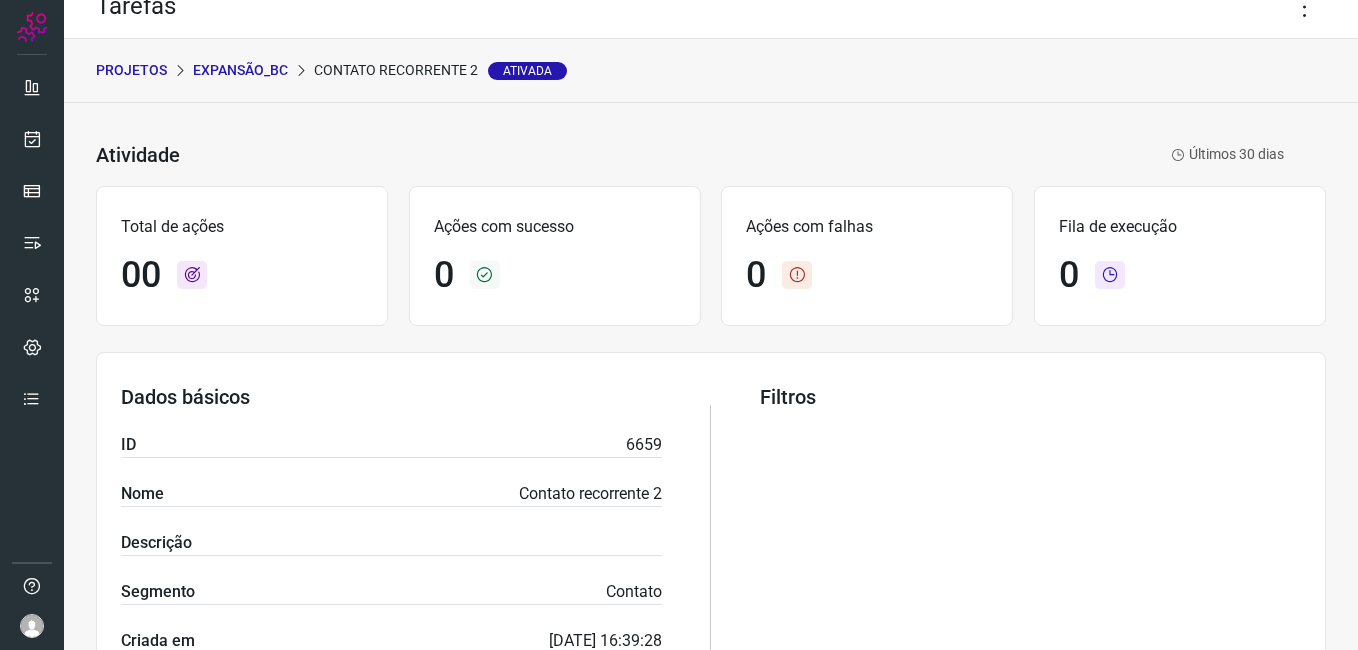 scroll, scrollTop: 0, scrollLeft: 0, axis: both 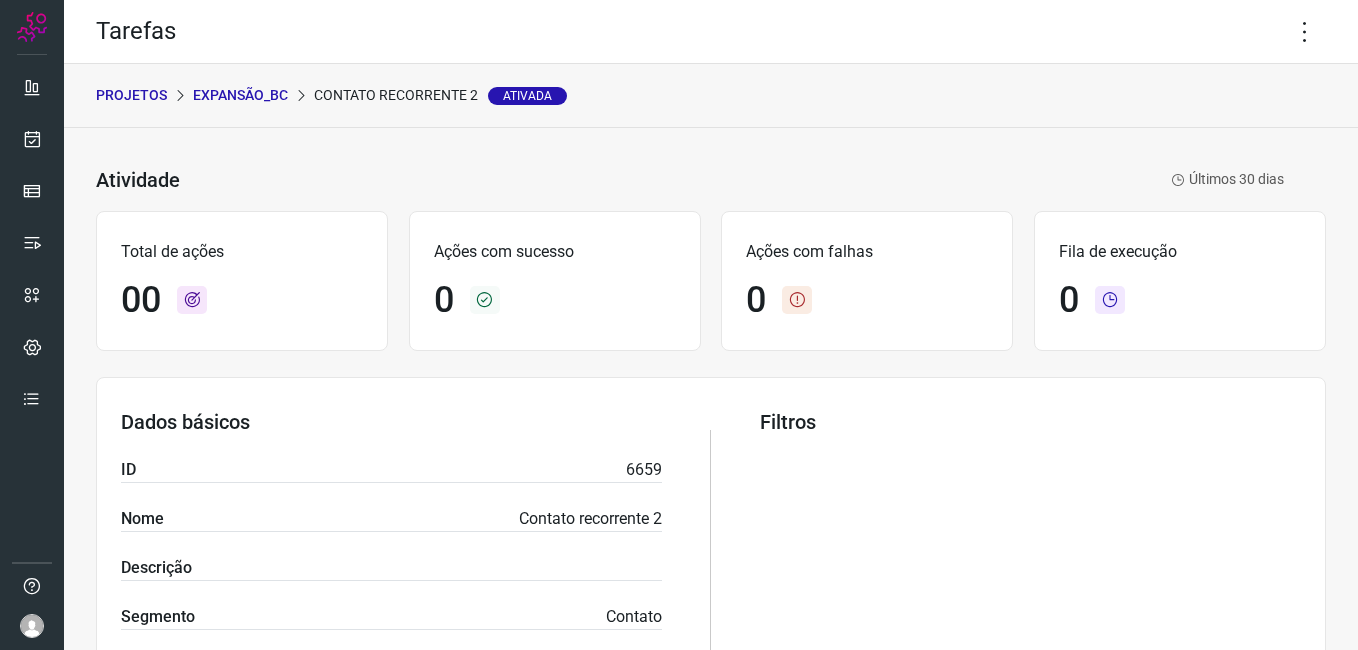 click on "Expansão_BC" at bounding box center [240, 95] 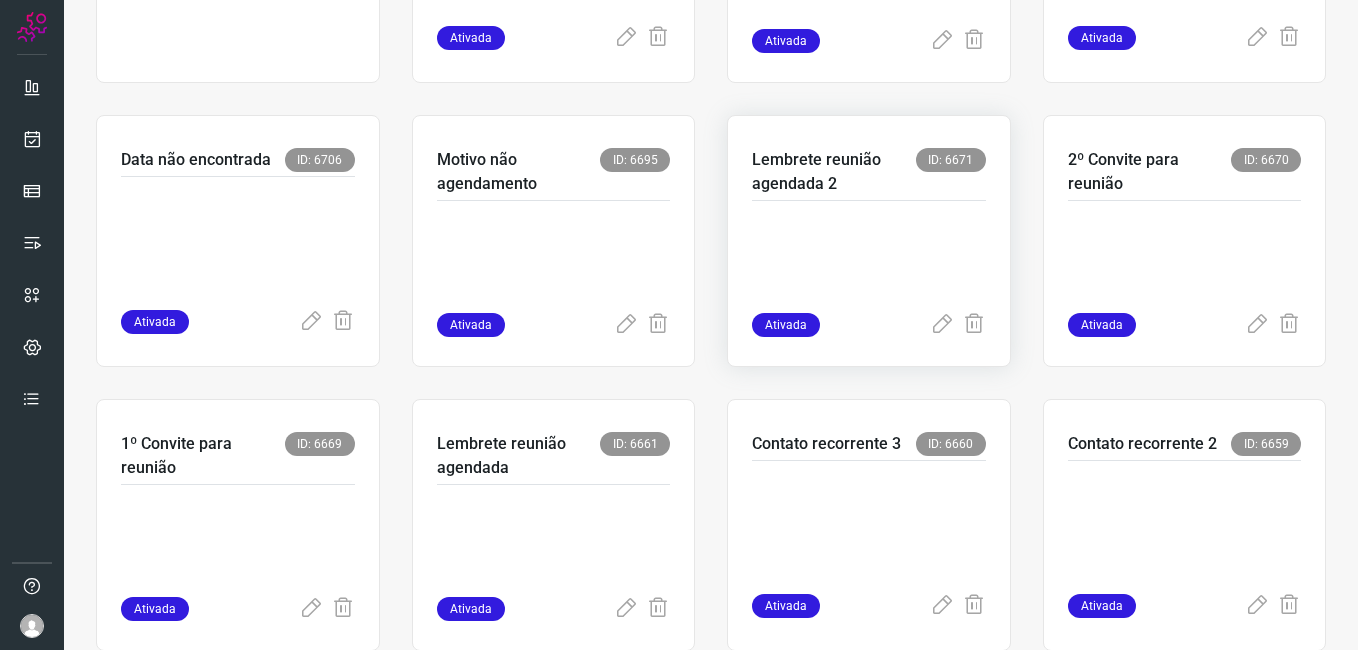 scroll, scrollTop: 600, scrollLeft: 0, axis: vertical 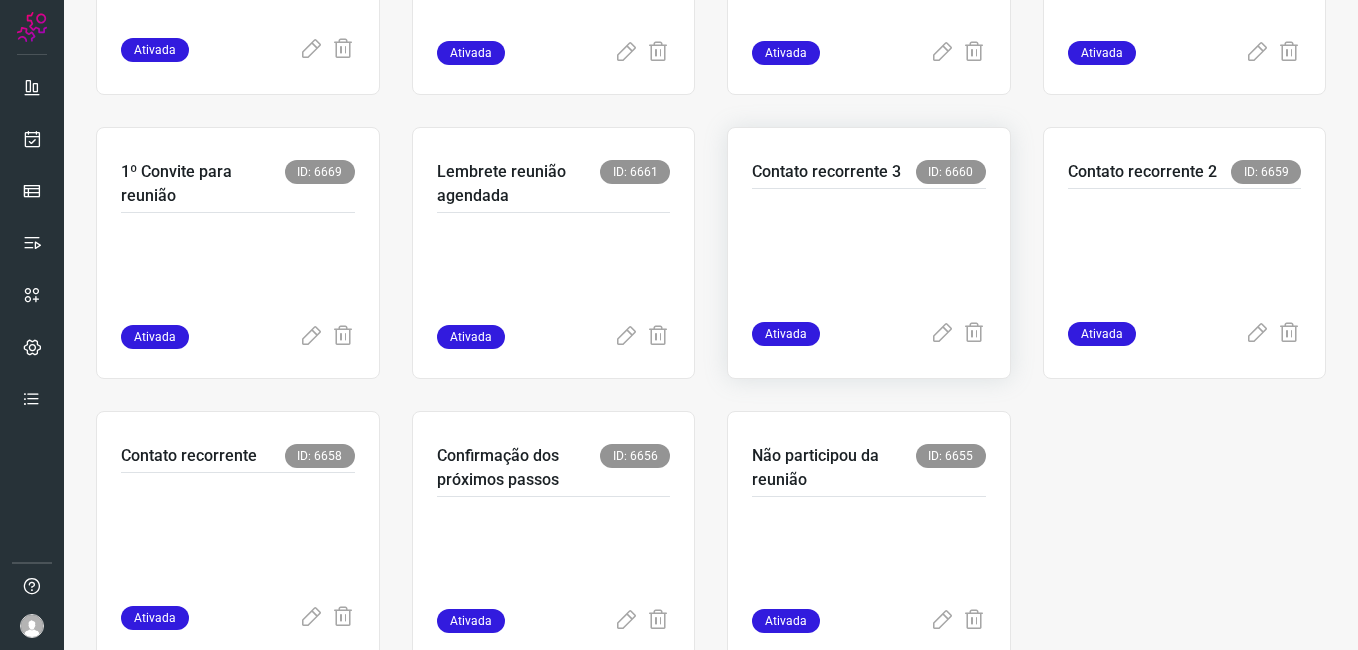 click at bounding box center [869, 251] 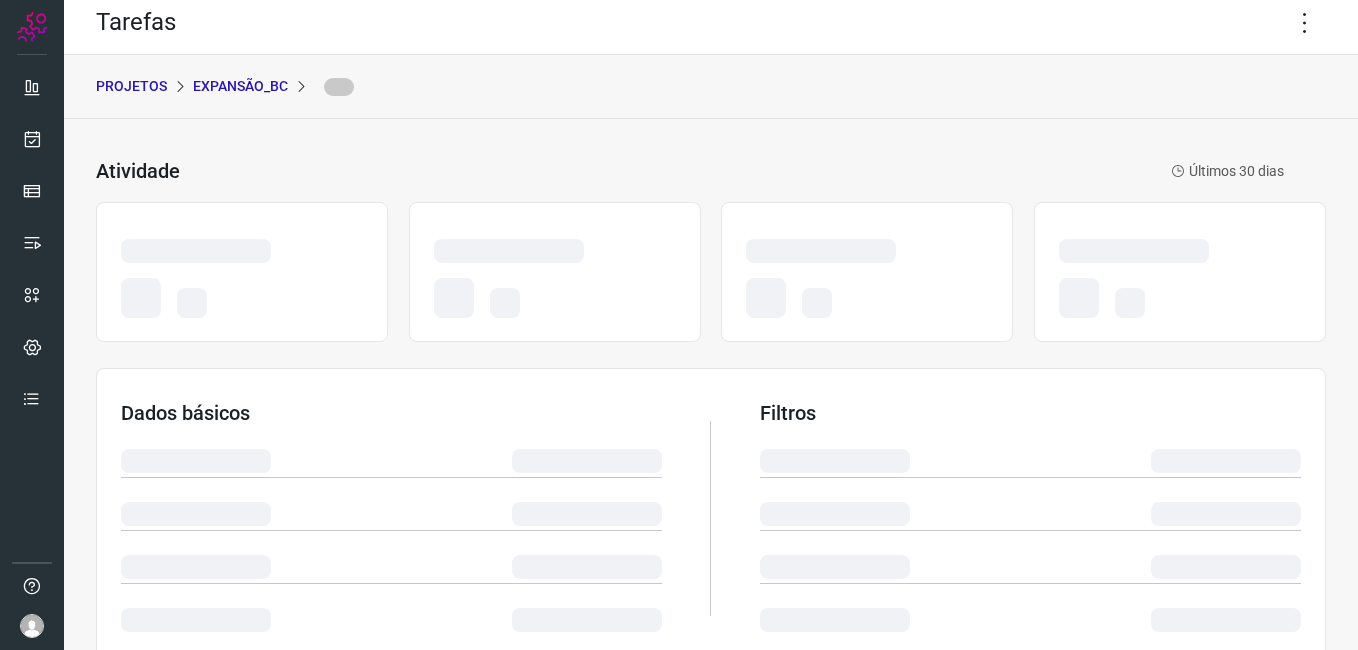 scroll, scrollTop: 0, scrollLeft: 0, axis: both 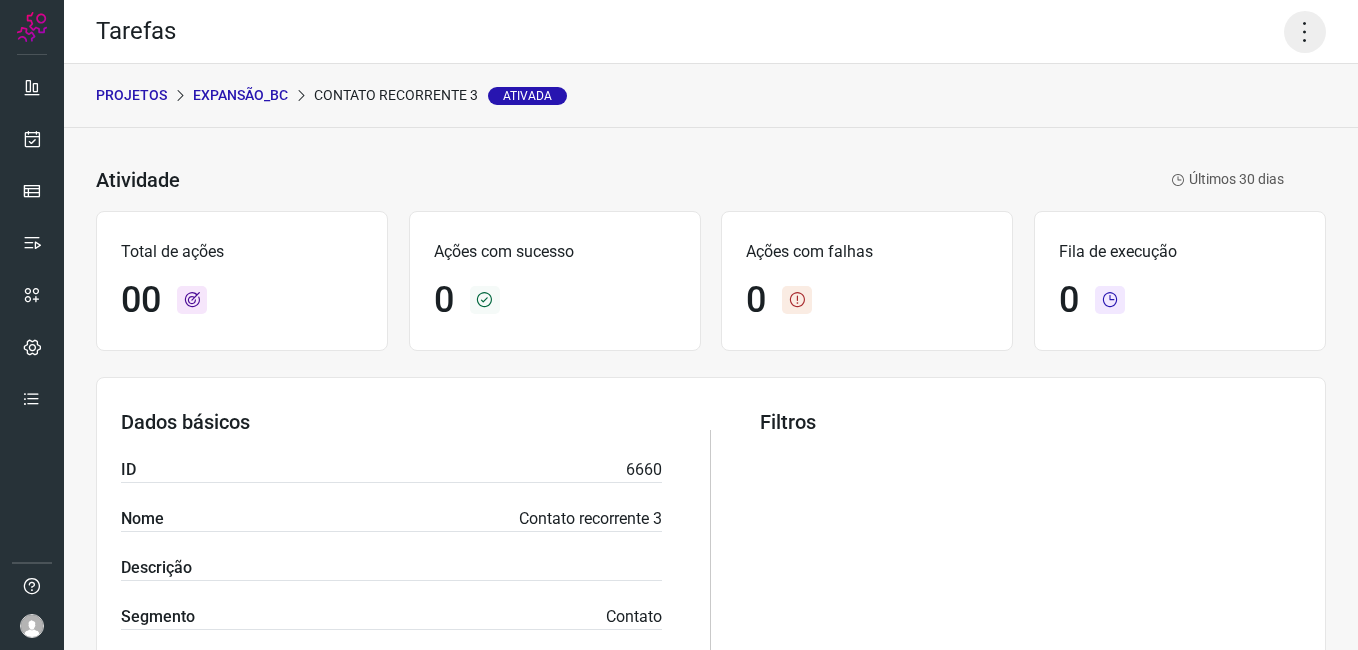 click 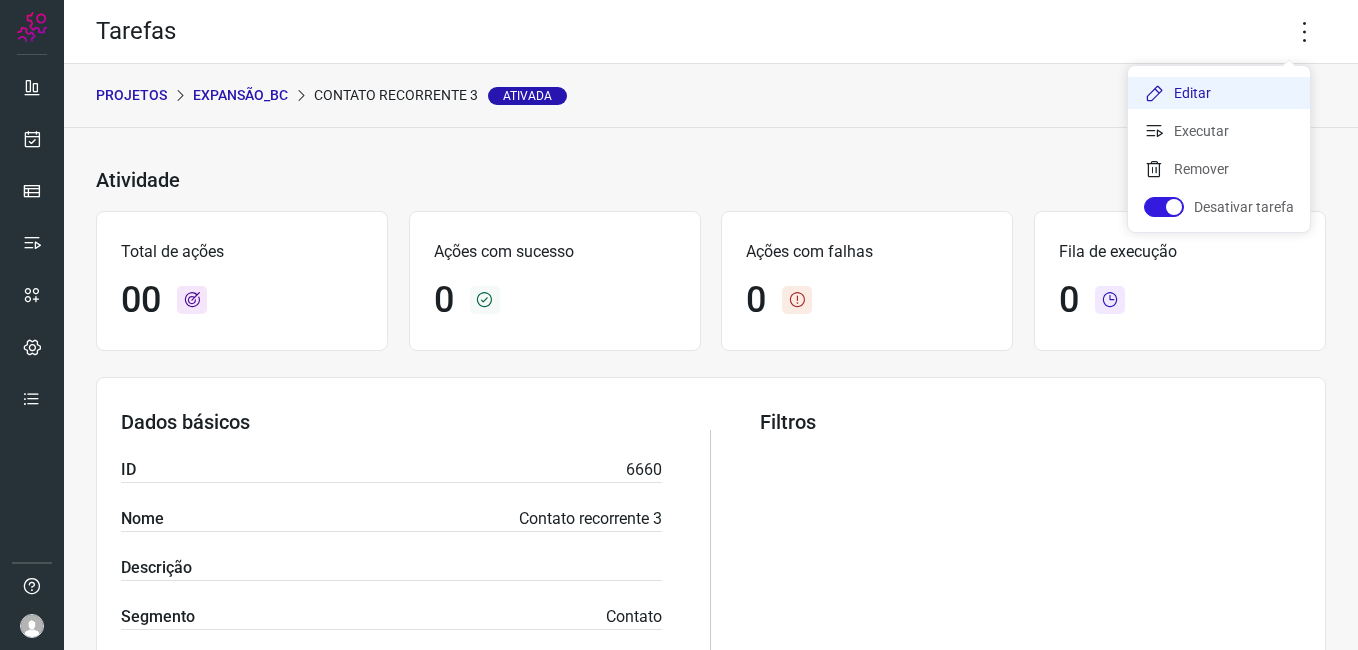 click on "Editar" 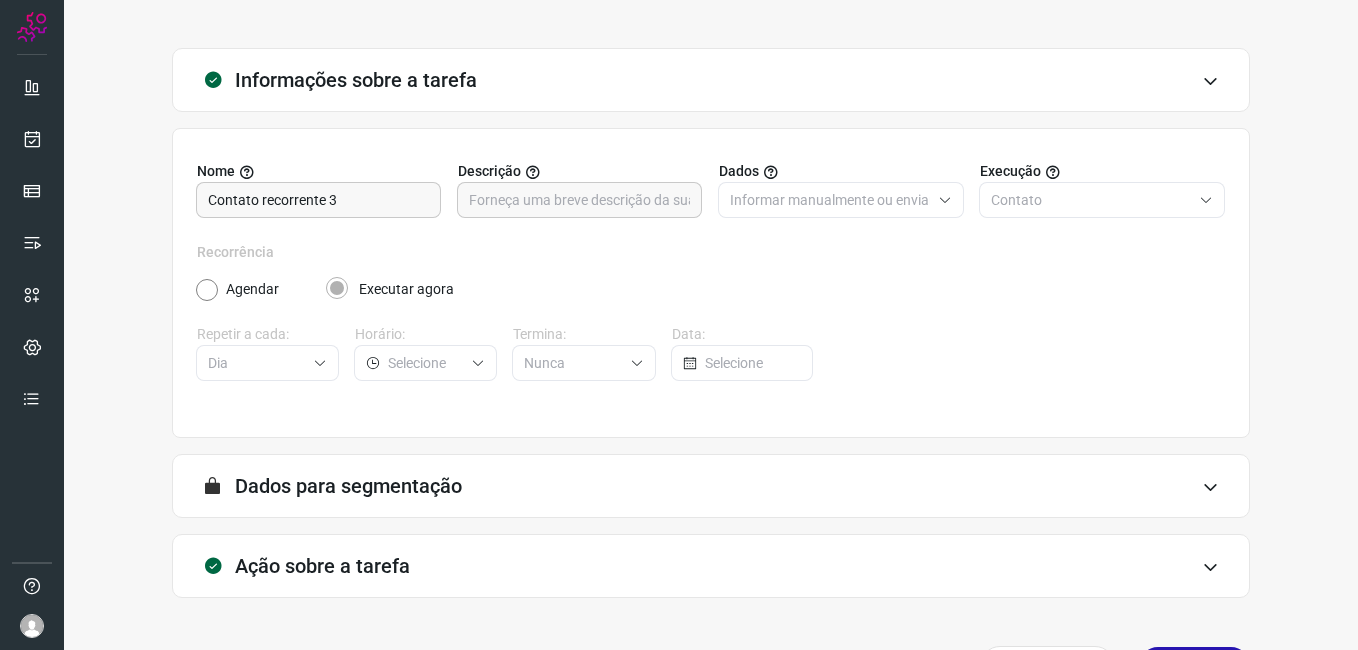 scroll, scrollTop: 131, scrollLeft: 0, axis: vertical 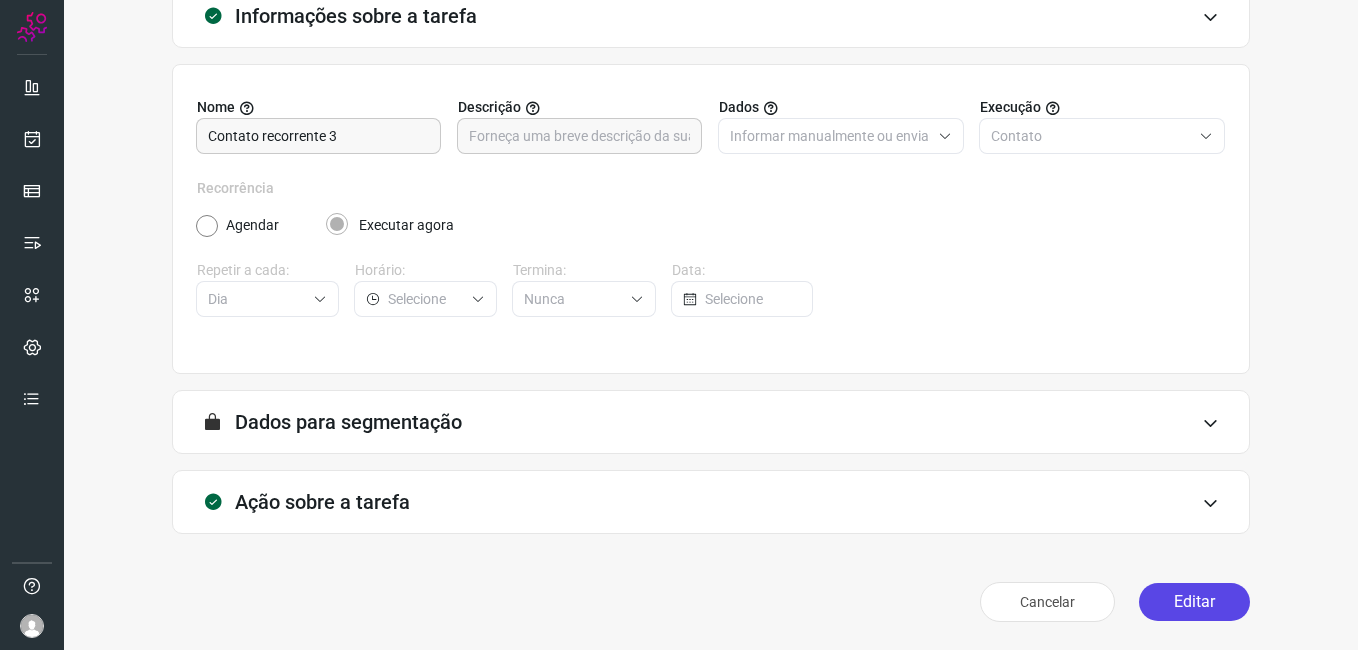 click on "Editar" at bounding box center [1194, 602] 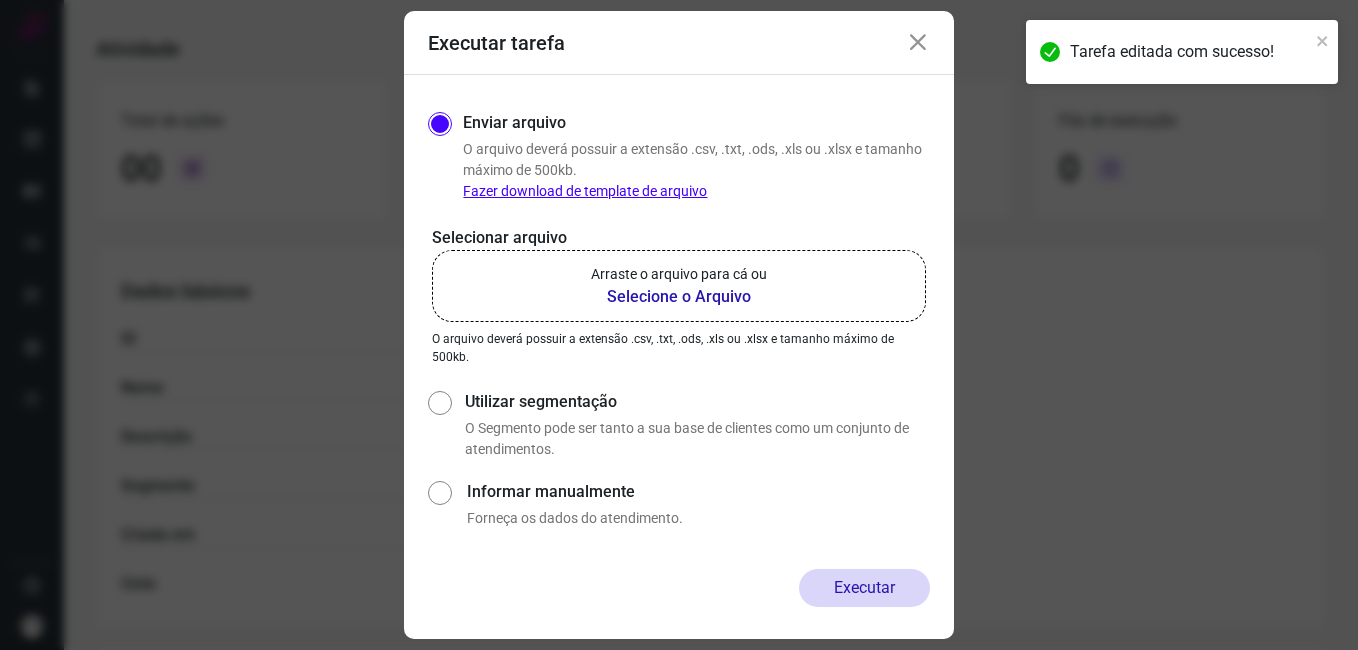 click on "Selecione o Arquivo" at bounding box center (679, 297) 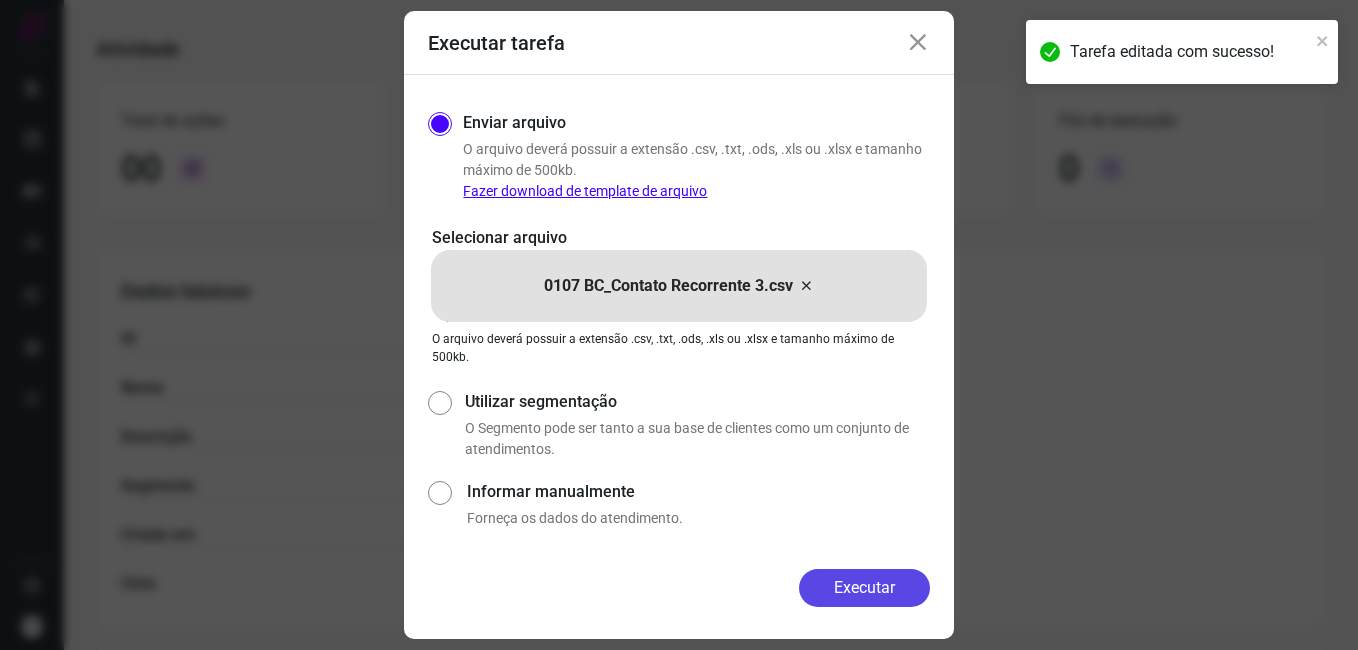 click on "Executar" at bounding box center (864, 588) 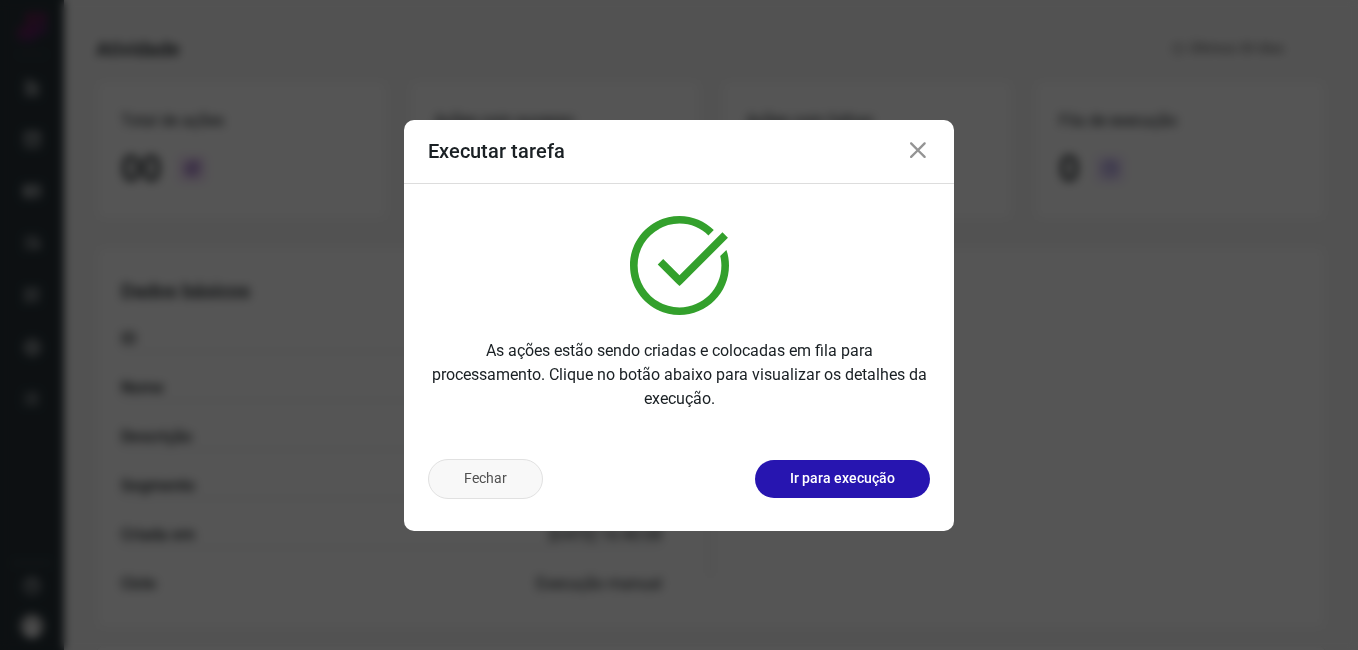 click on "Fechar" at bounding box center [485, 479] 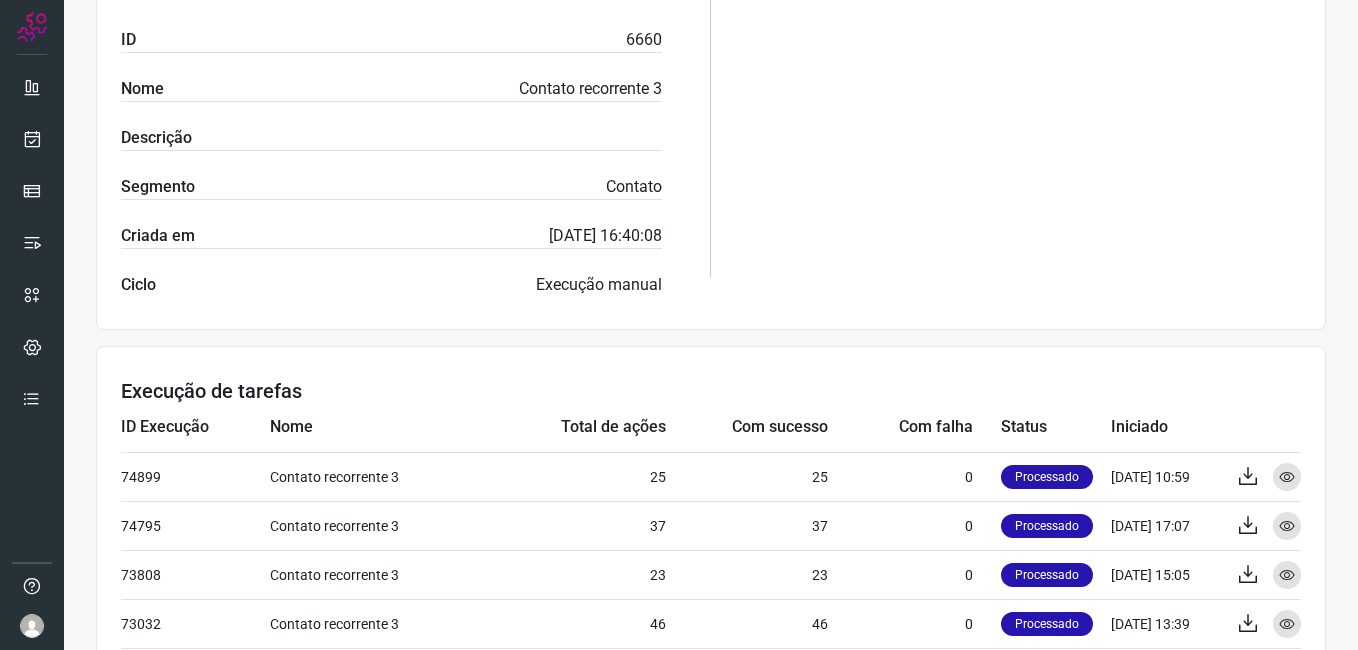 scroll, scrollTop: 431, scrollLeft: 0, axis: vertical 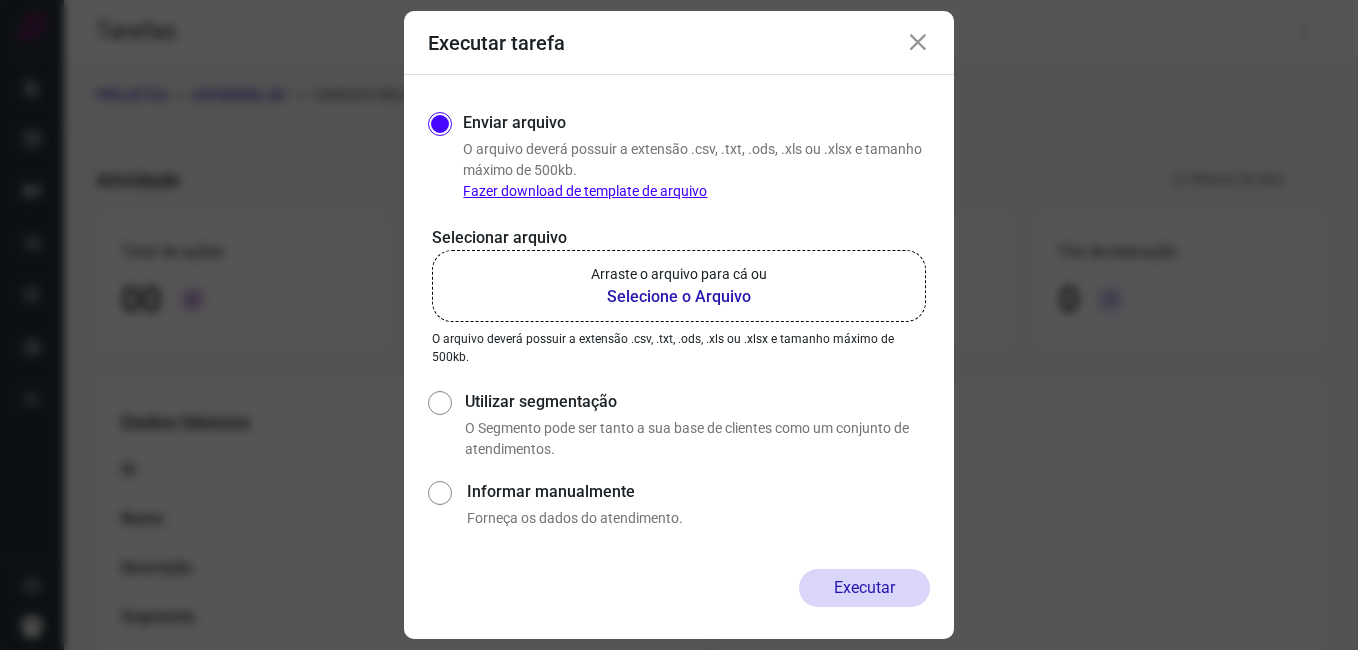 click at bounding box center (918, 43) 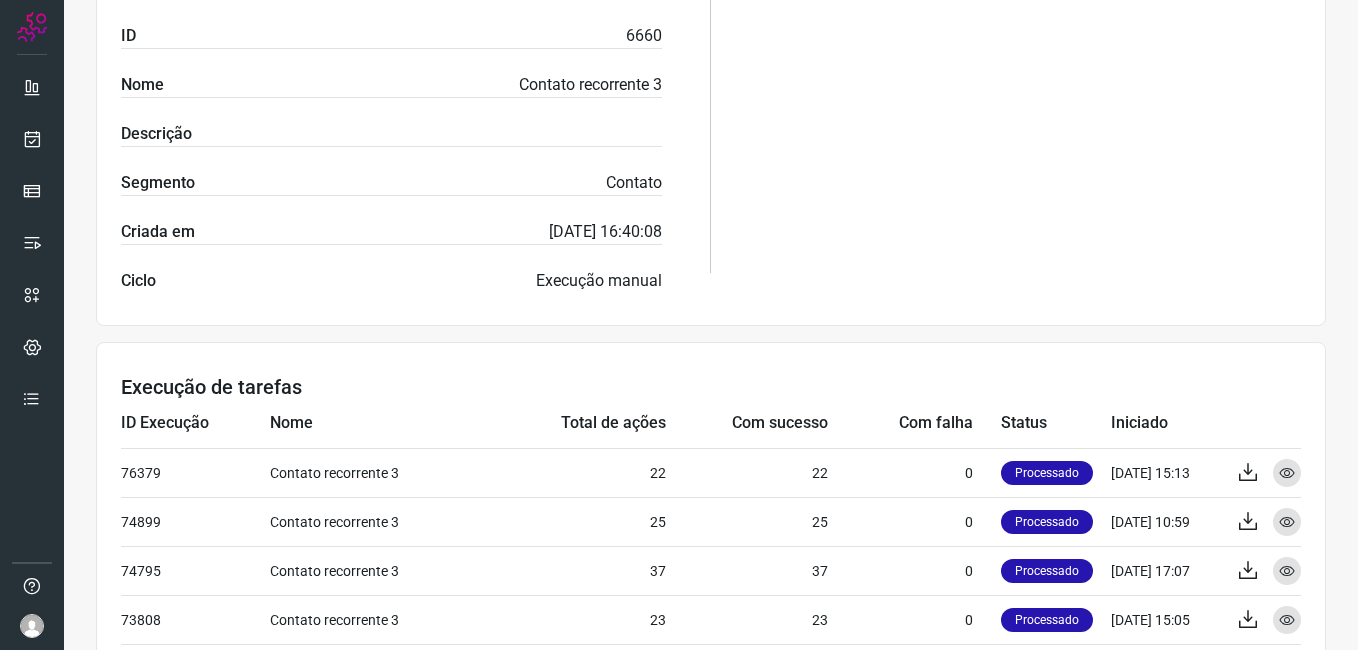 scroll, scrollTop: 0, scrollLeft: 0, axis: both 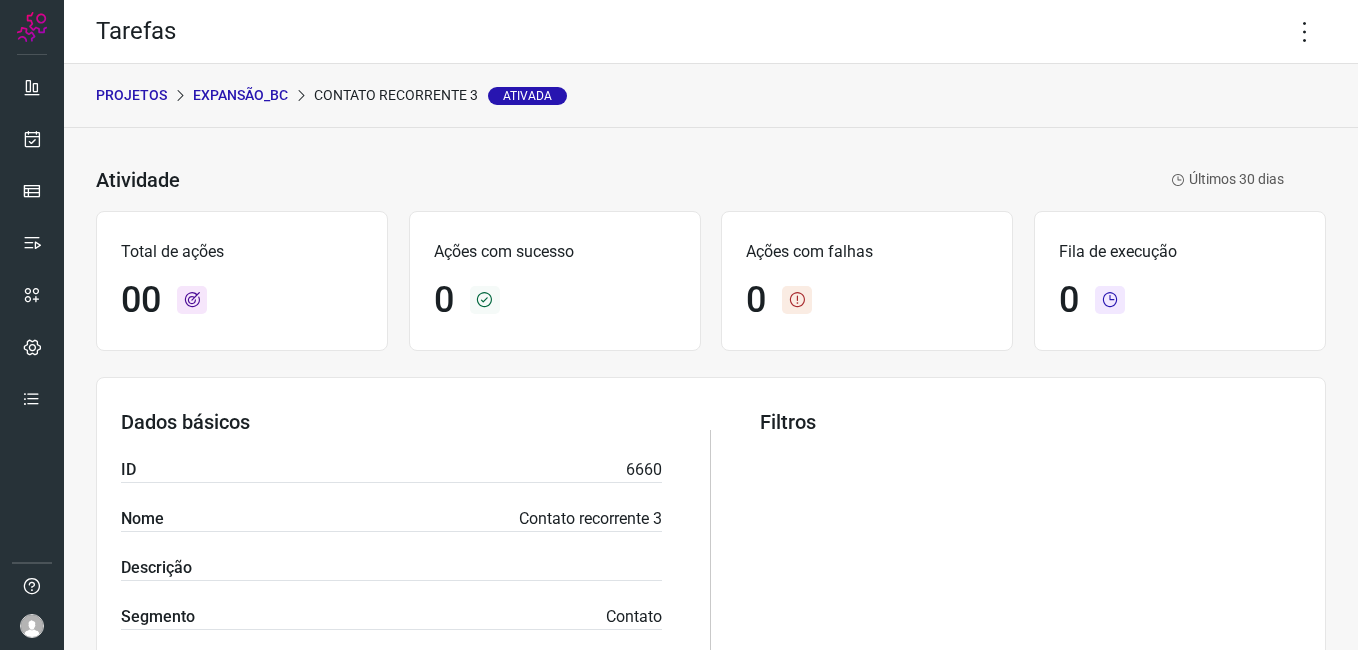 click on "Expansão_BC" at bounding box center [240, 95] 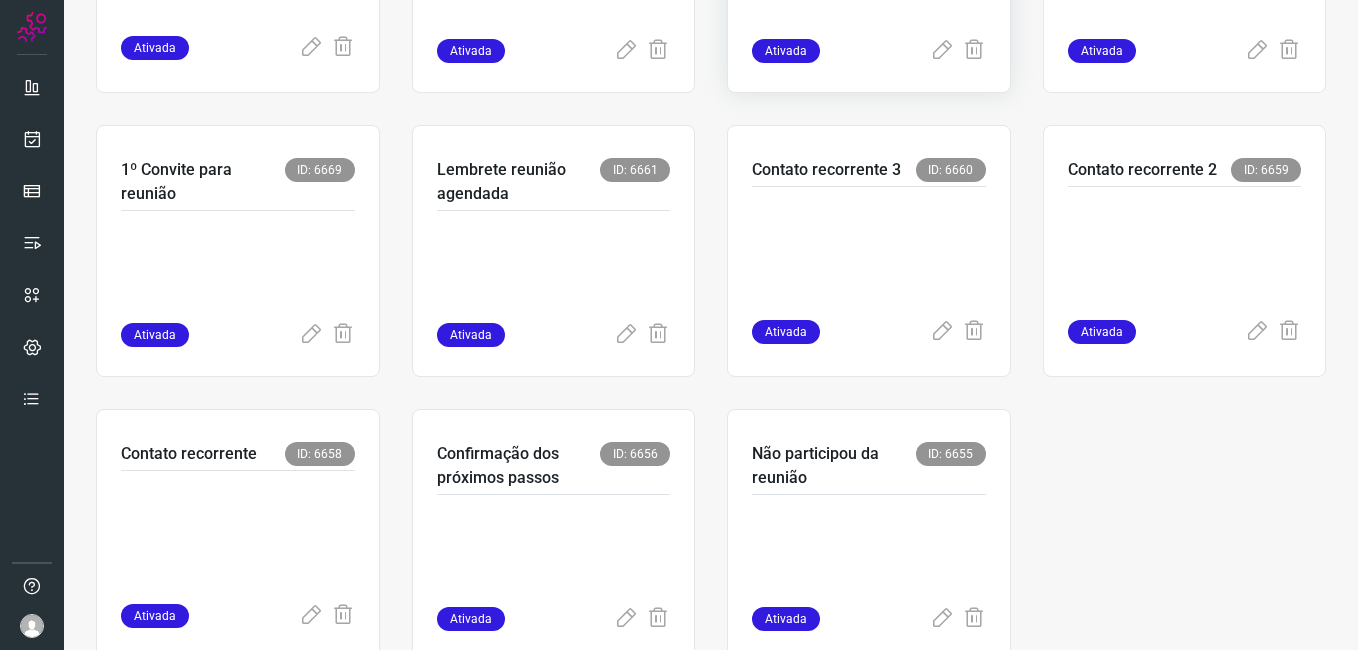 scroll, scrollTop: 663, scrollLeft: 0, axis: vertical 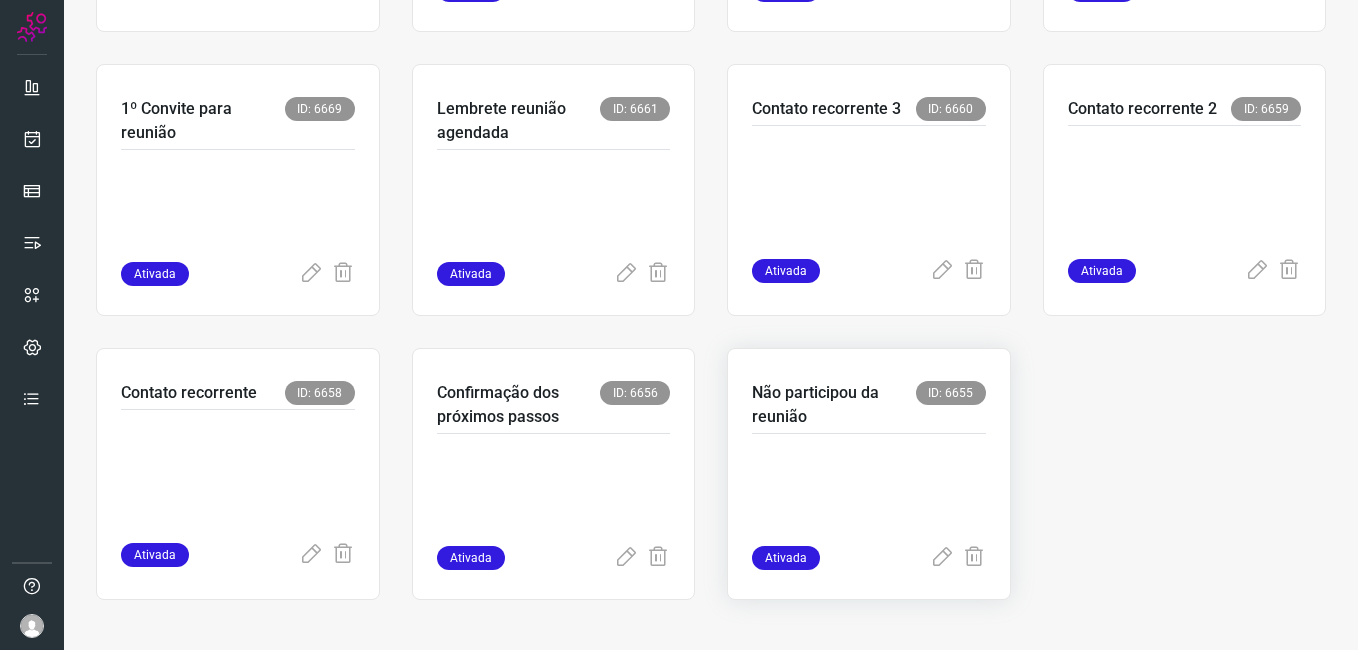 click at bounding box center (869, 496) 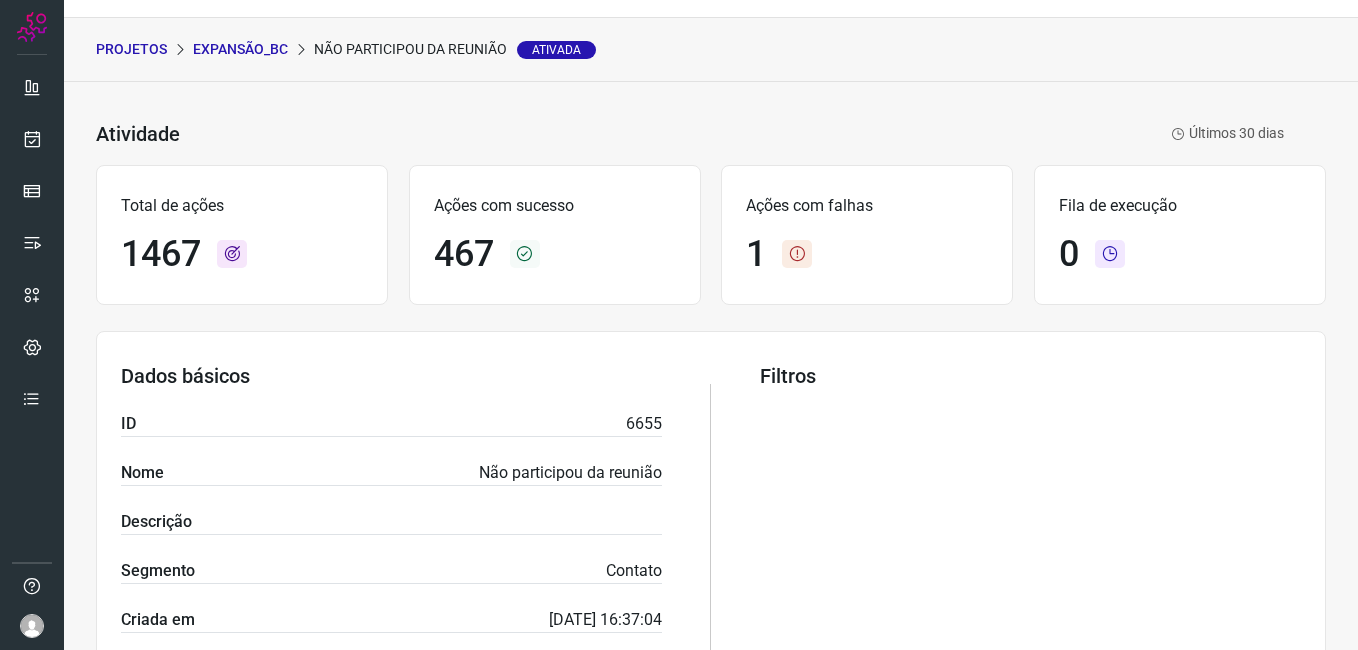 scroll, scrollTop: 0, scrollLeft: 0, axis: both 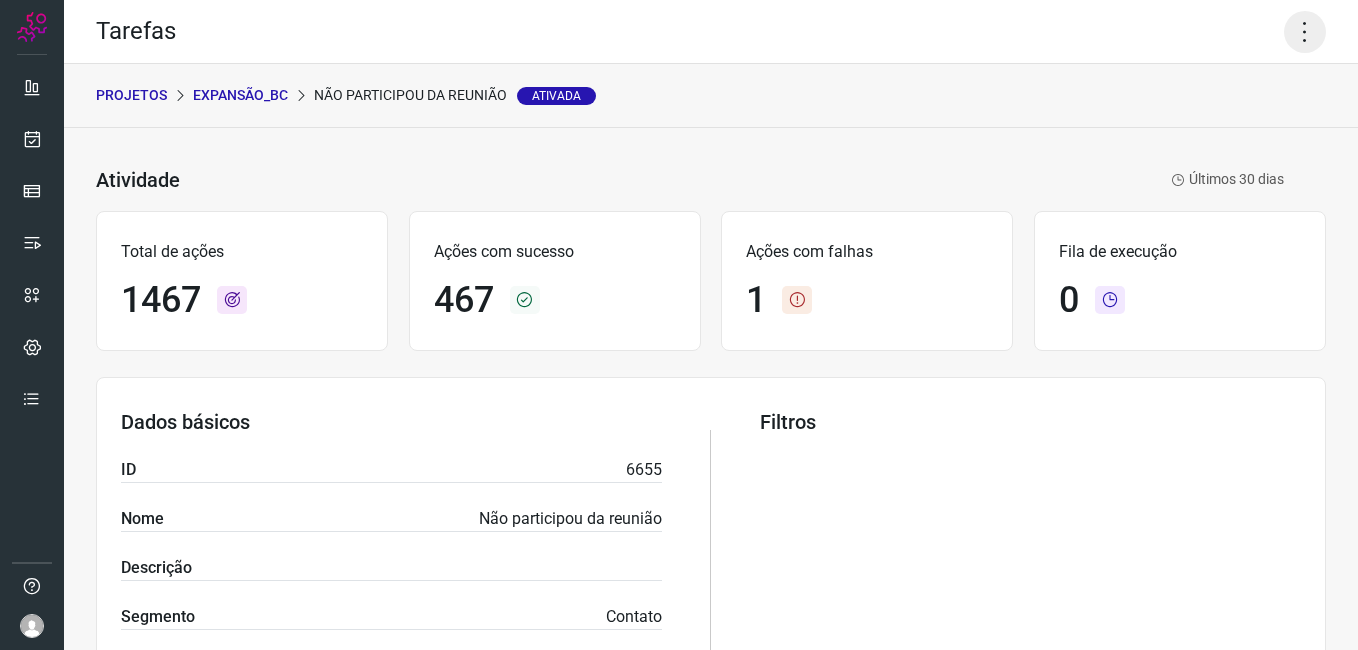 click 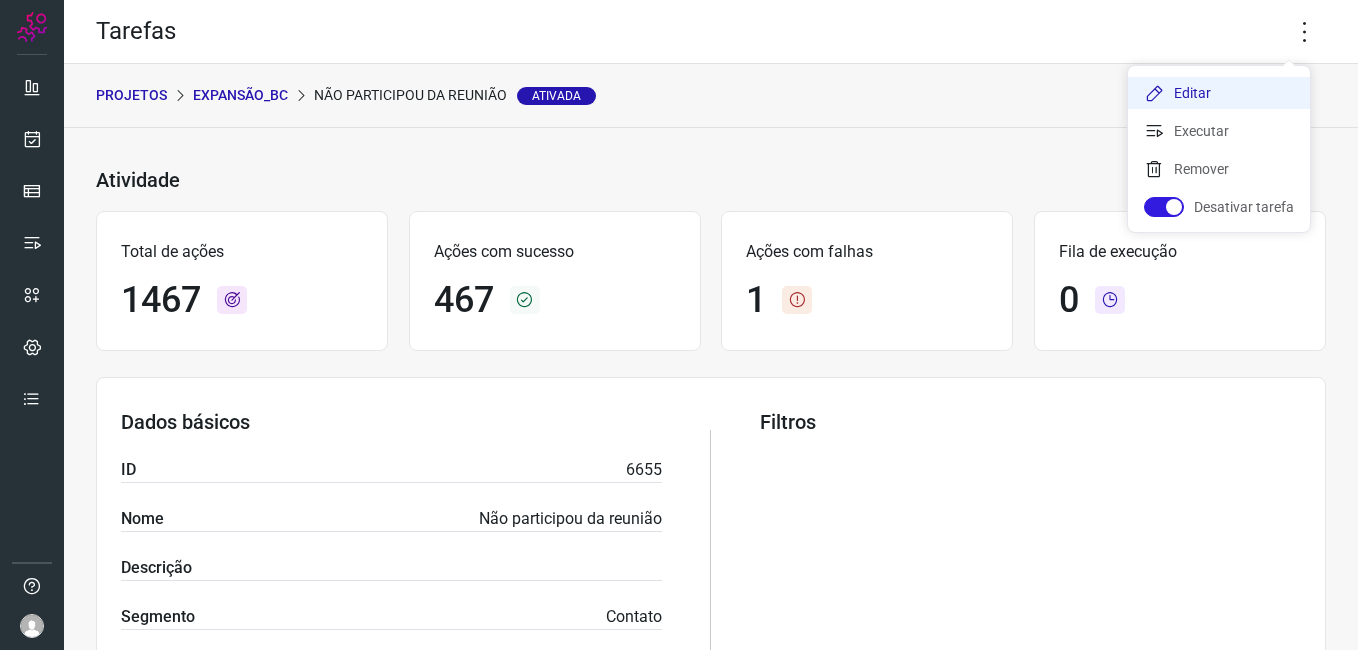 click on "Editar" 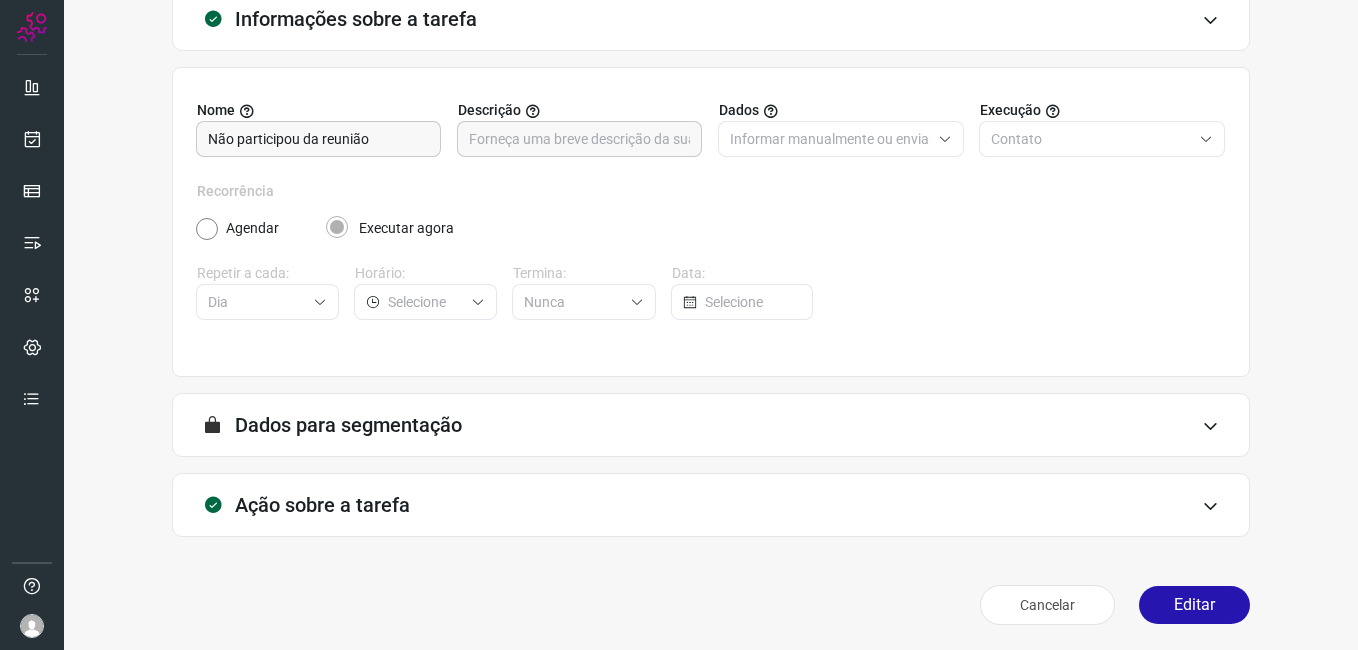scroll, scrollTop: 131, scrollLeft: 0, axis: vertical 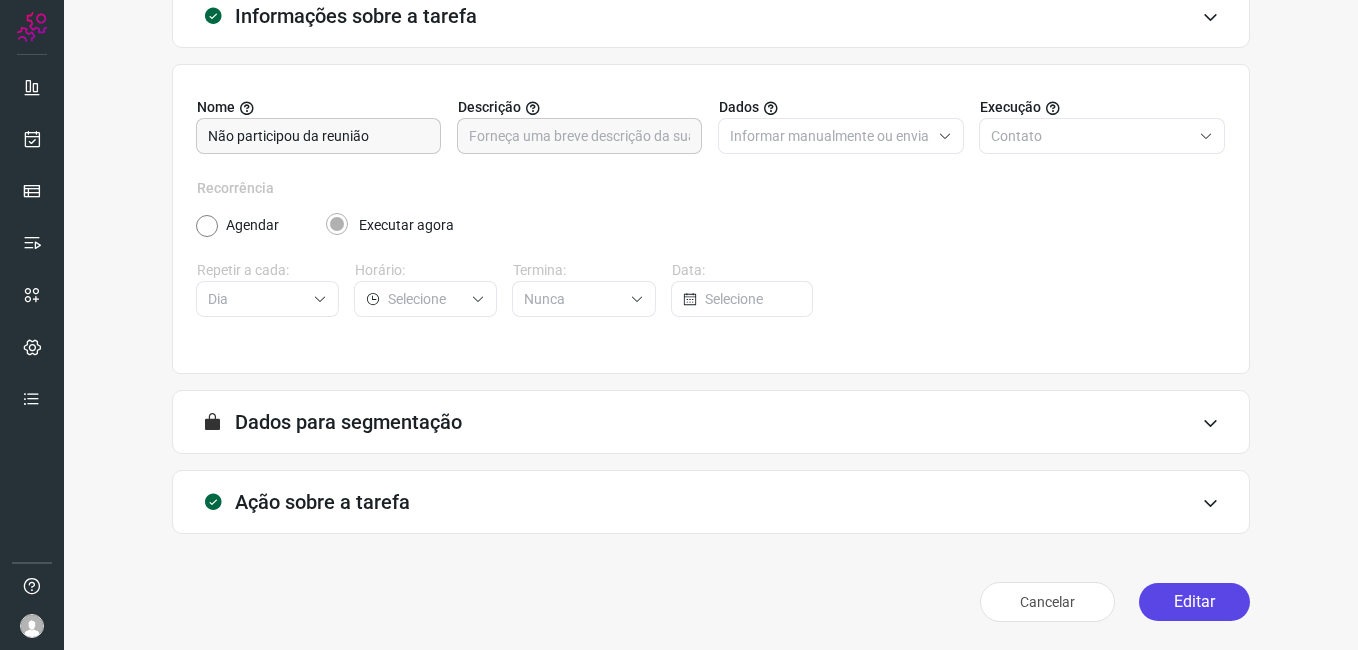 click on "Editar" at bounding box center (1194, 602) 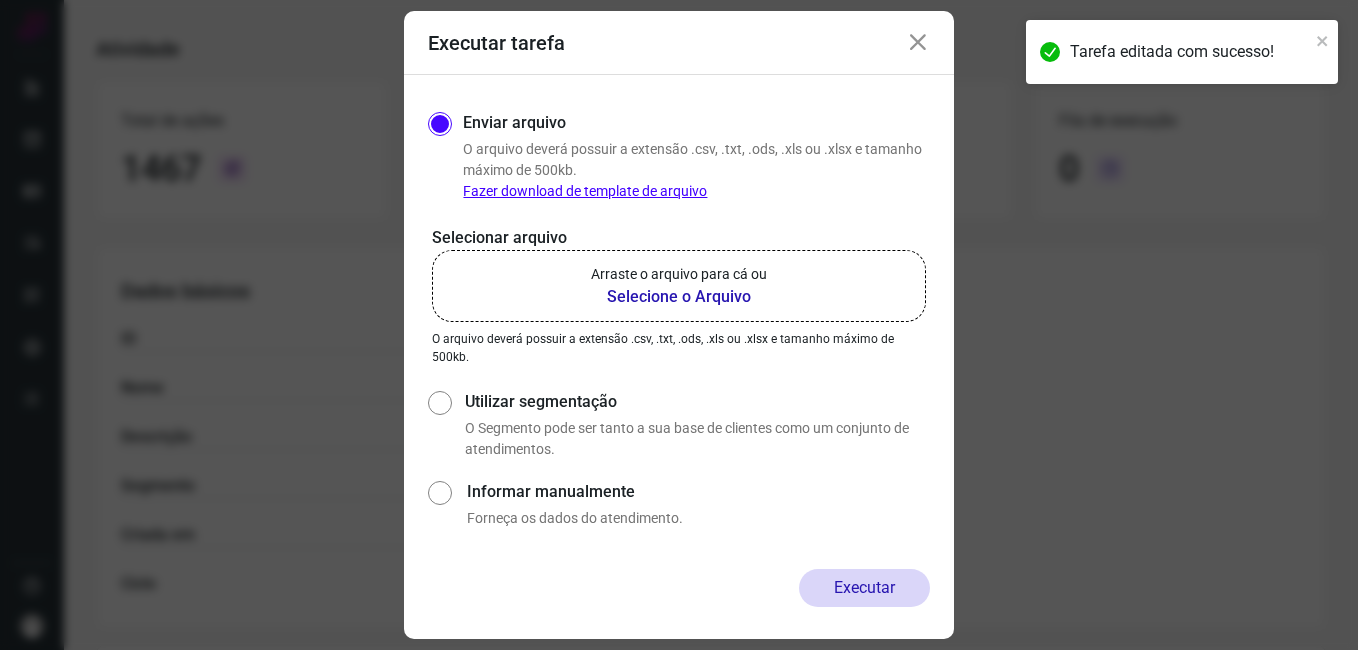 click on "Selecione o Arquivo" at bounding box center [679, 297] 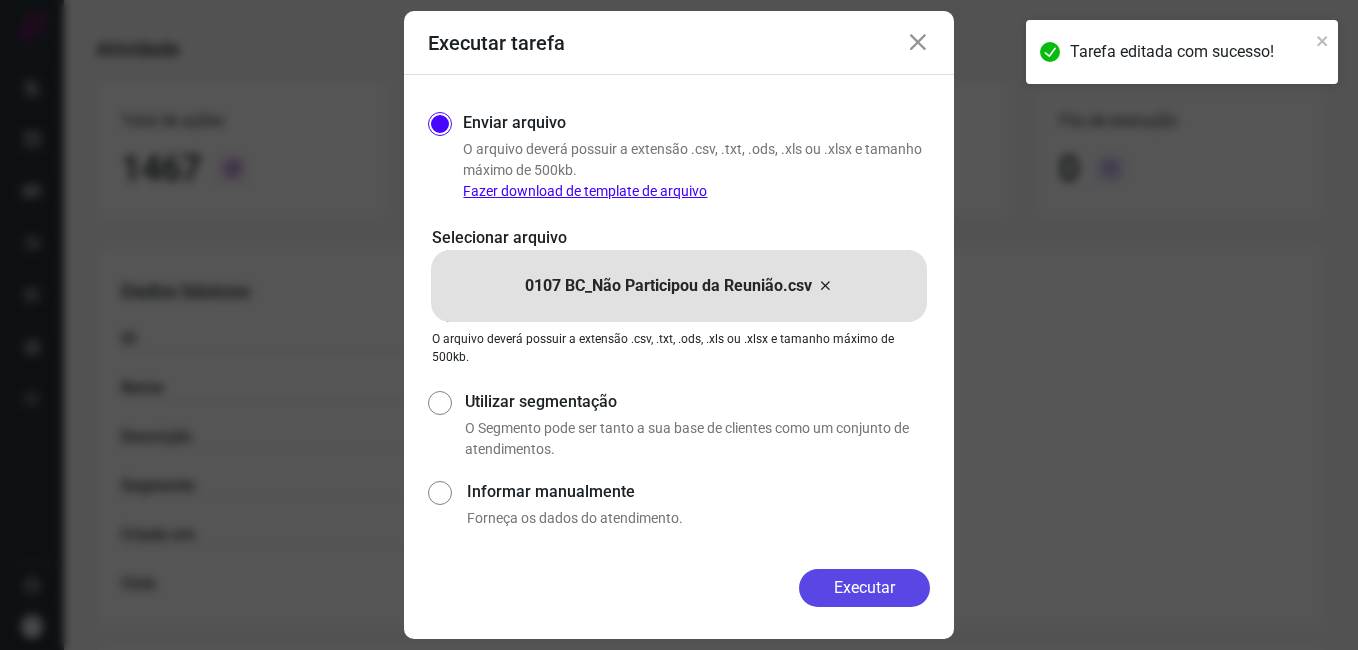 click on "Executar" at bounding box center (864, 588) 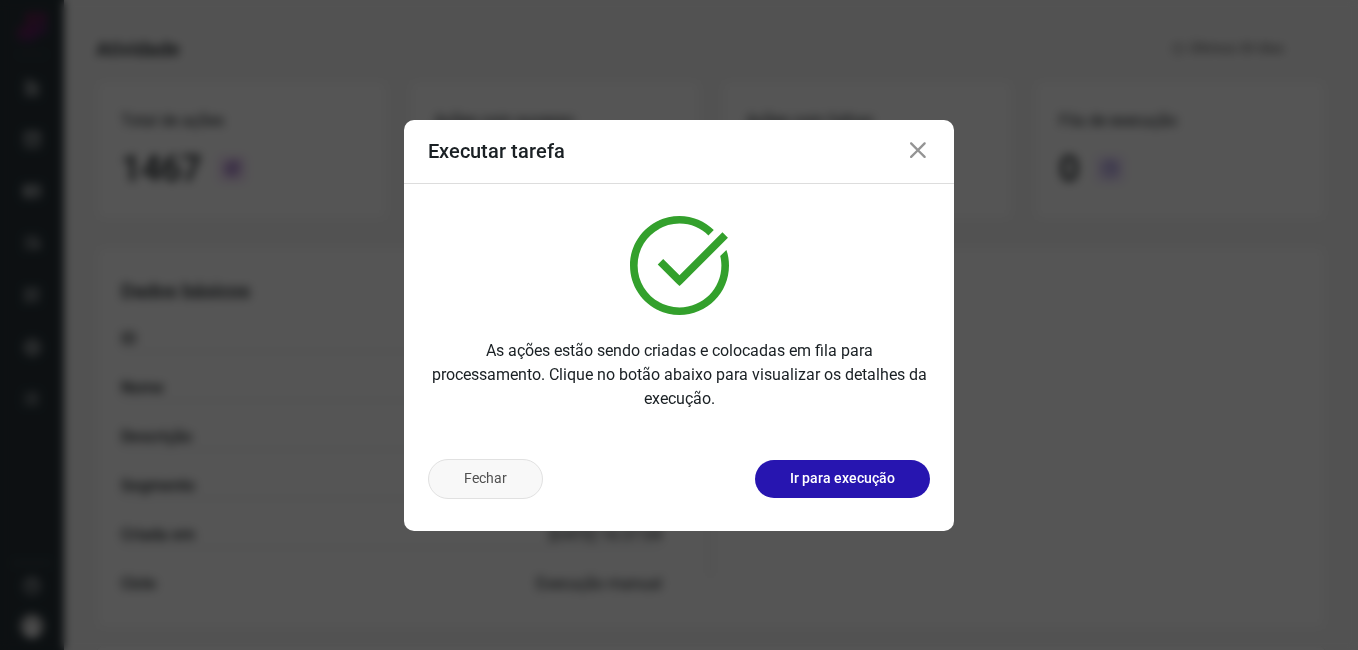 click on "Fechar" at bounding box center [485, 479] 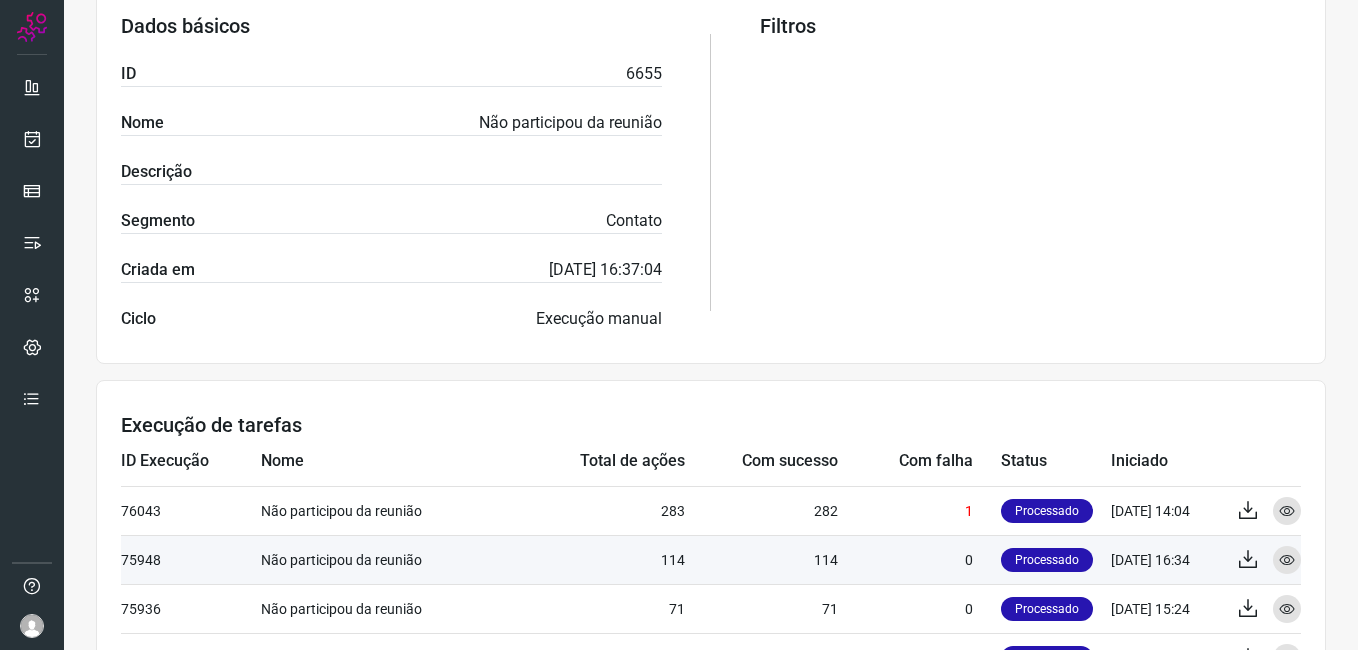 scroll, scrollTop: 531, scrollLeft: 0, axis: vertical 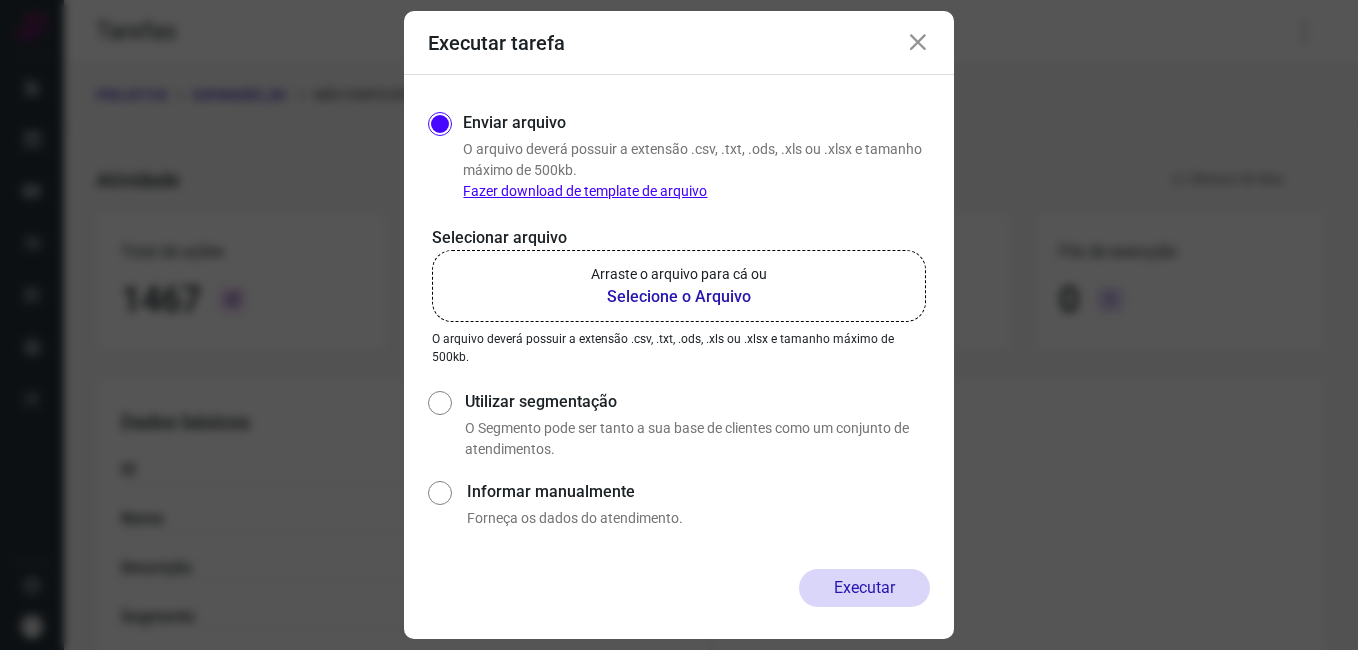 click at bounding box center [918, 43] 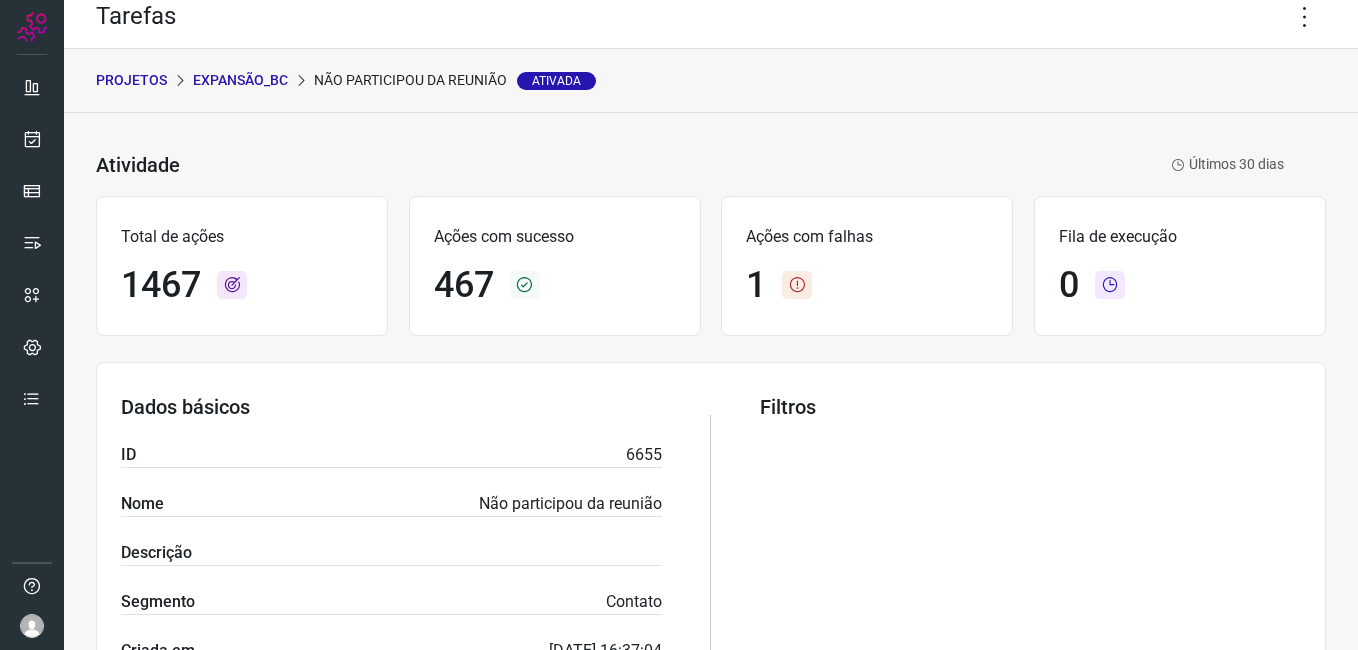 scroll, scrollTop: 0, scrollLeft: 0, axis: both 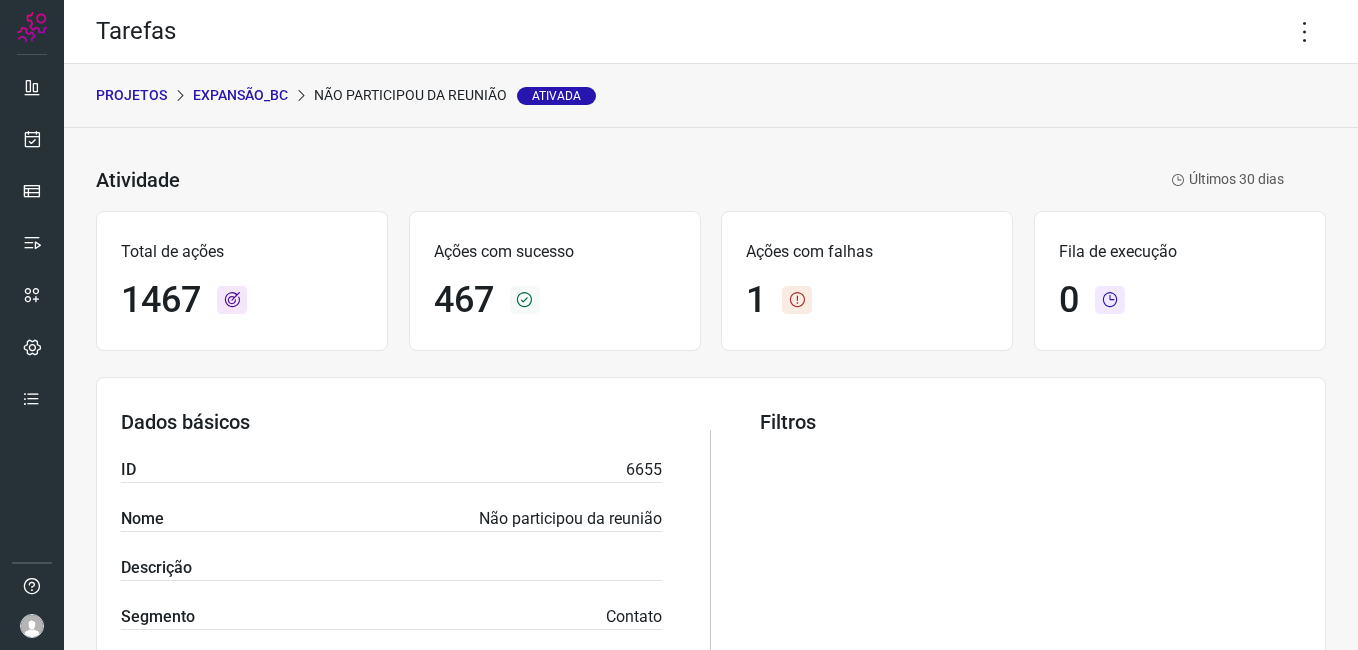 click on "Expansão_BC" at bounding box center [240, 95] 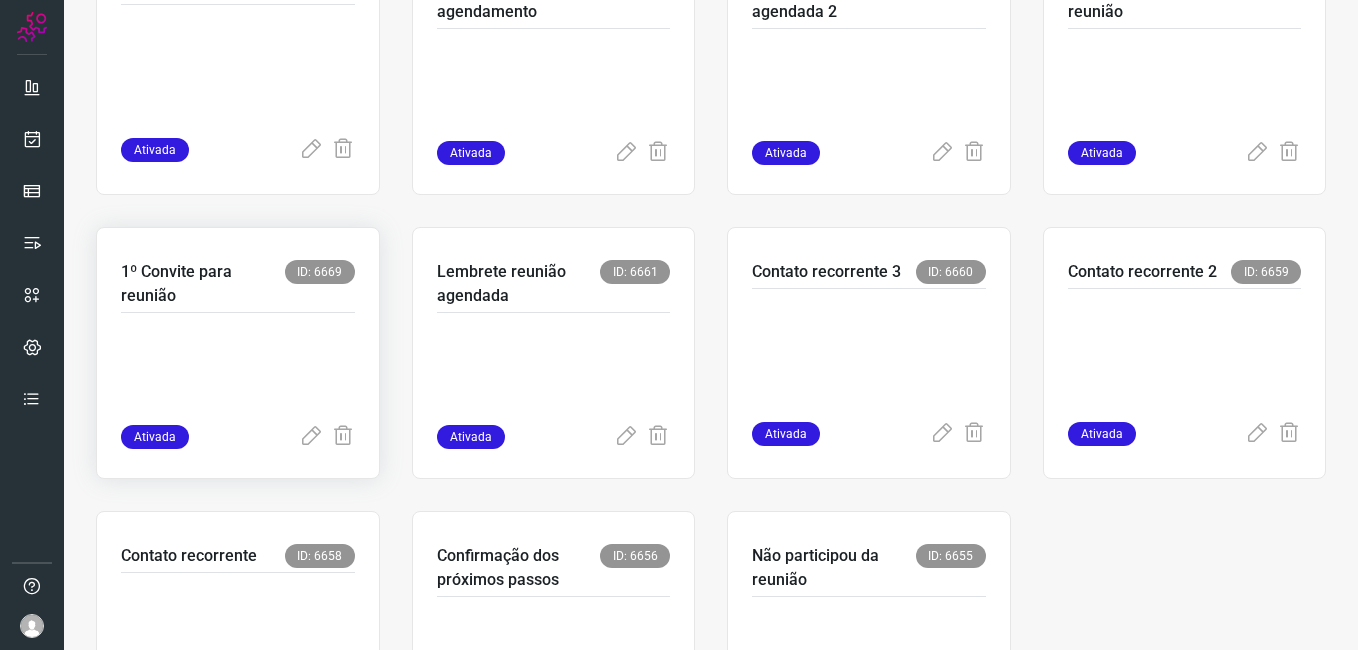 click at bounding box center [238, 375] 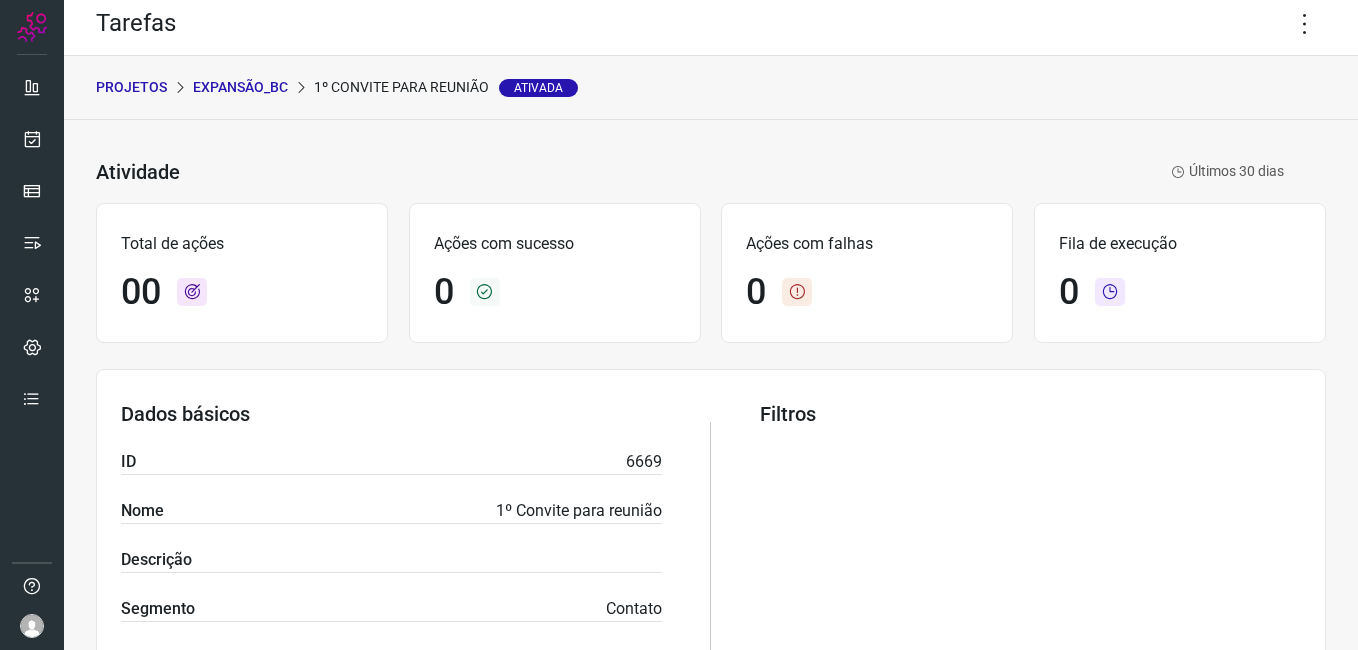 scroll, scrollTop: 0, scrollLeft: 0, axis: both 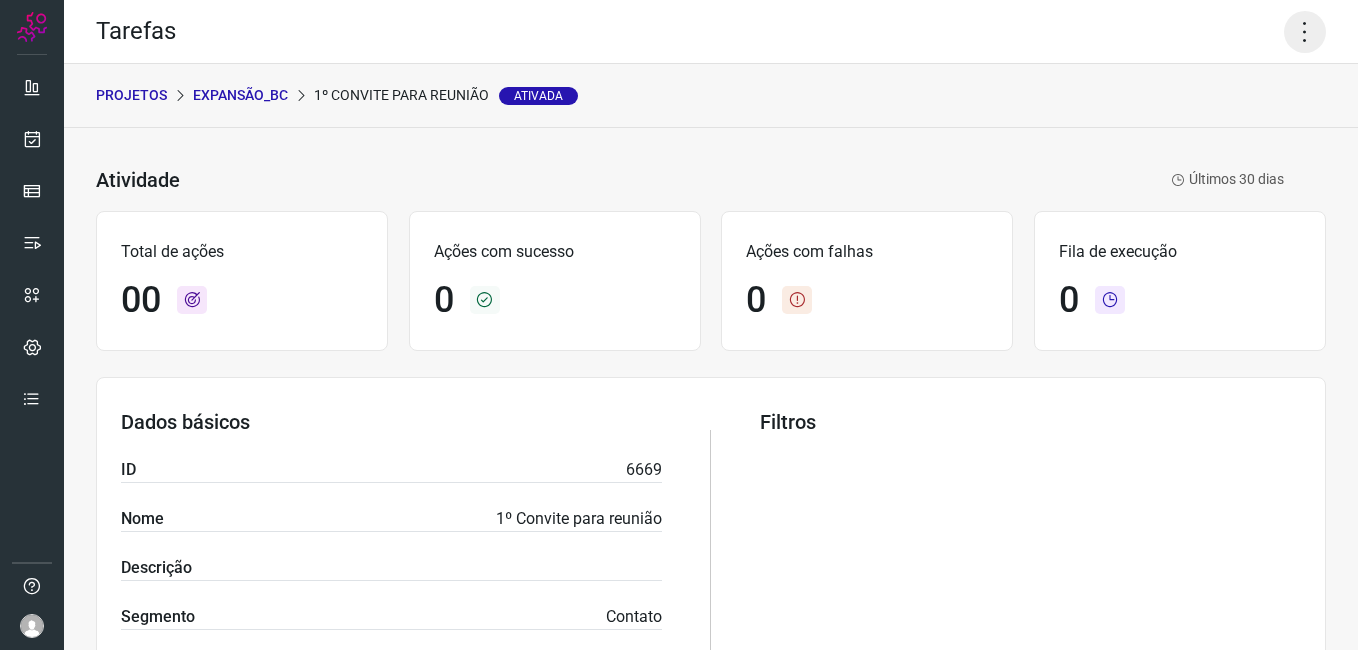 click 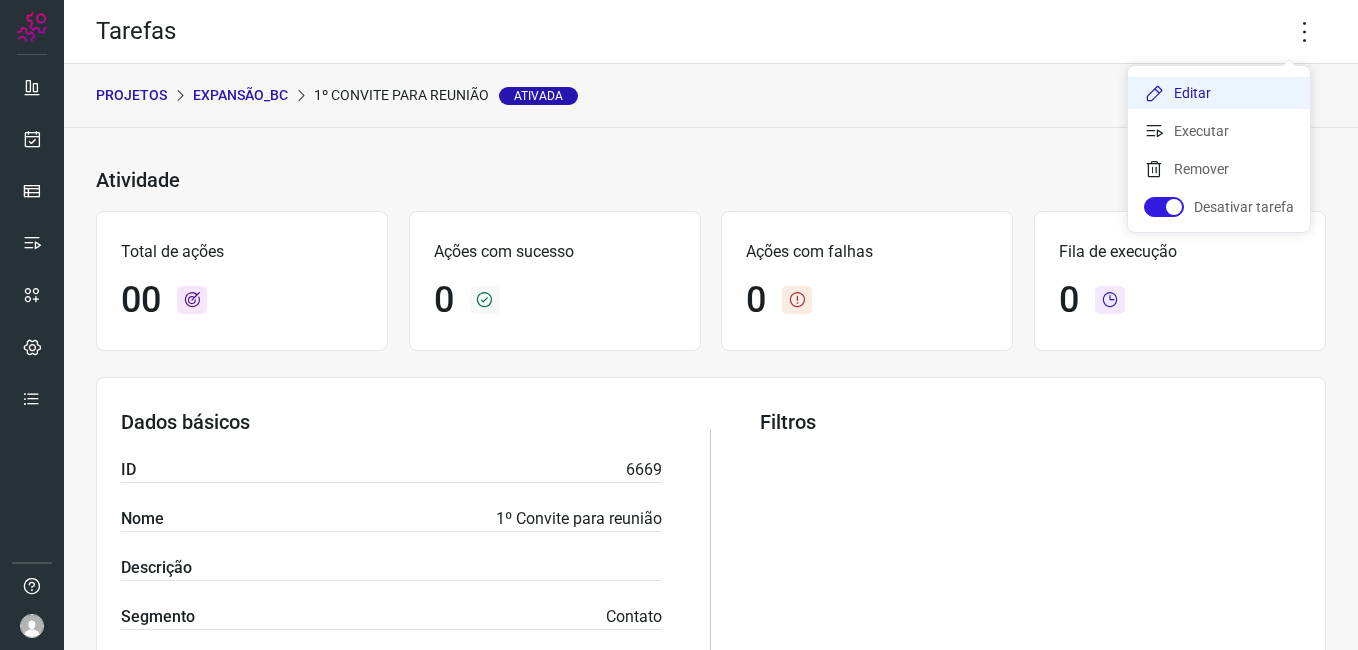 click on "Editar" 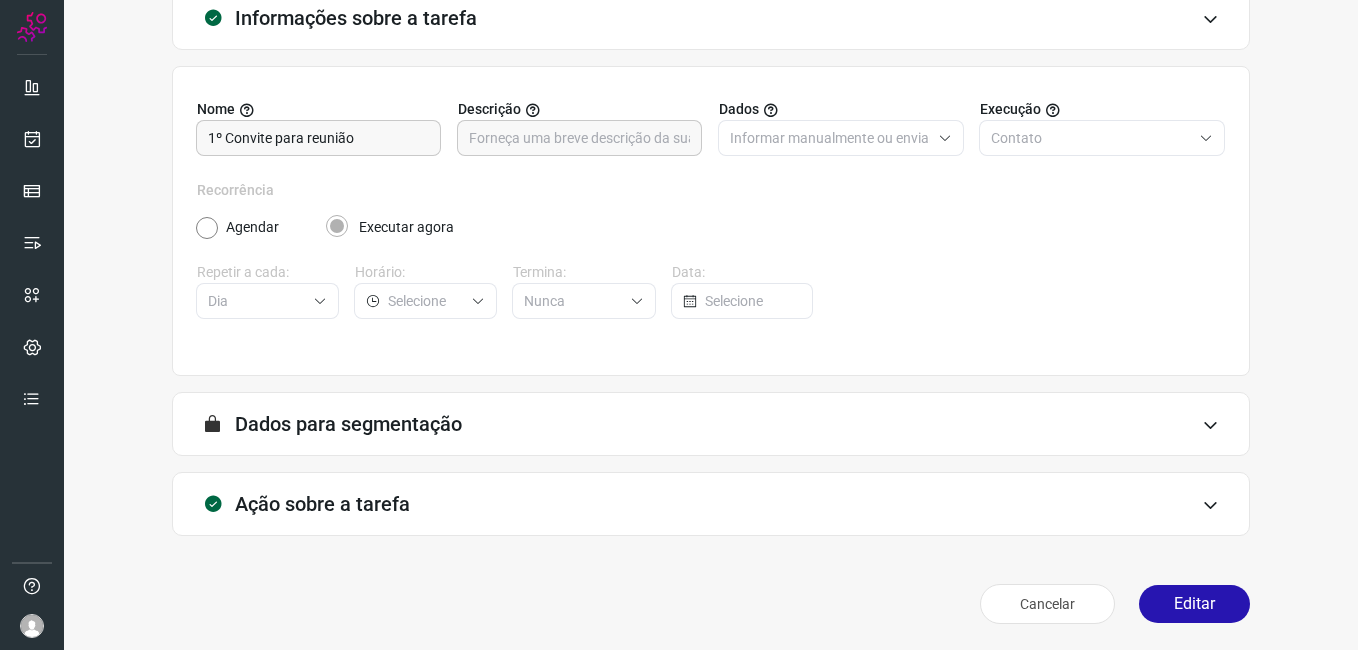 scroll, scrollTop: 131, scrollLeft: 0, axis: vertical 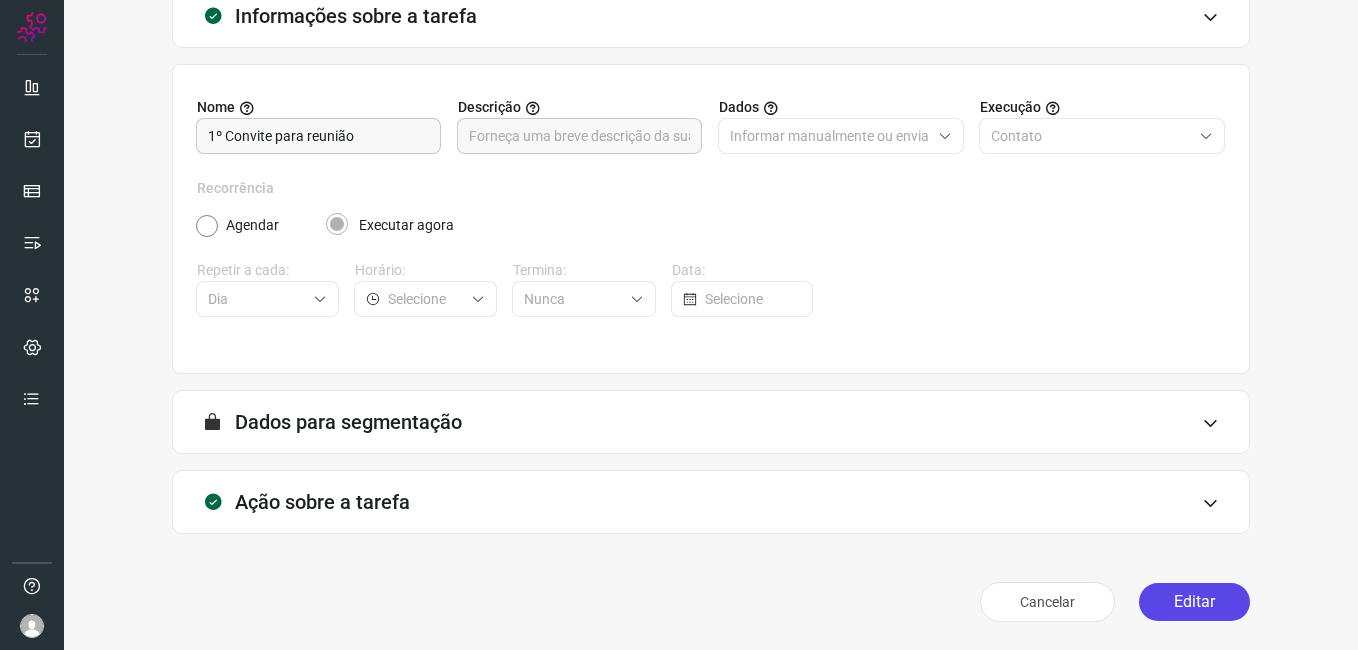 click on "Editar" at bounding box center [1194, 602] 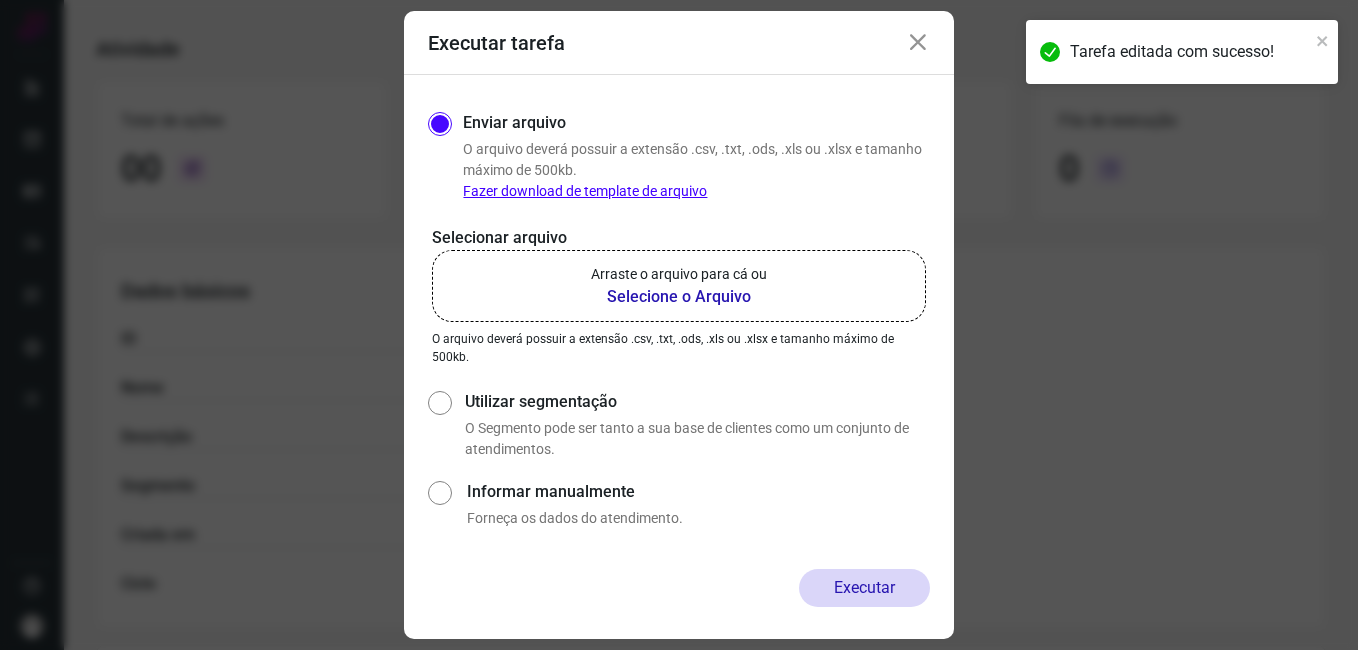 click on "Selecione o Arquivo" at bounding box center (679, 297) 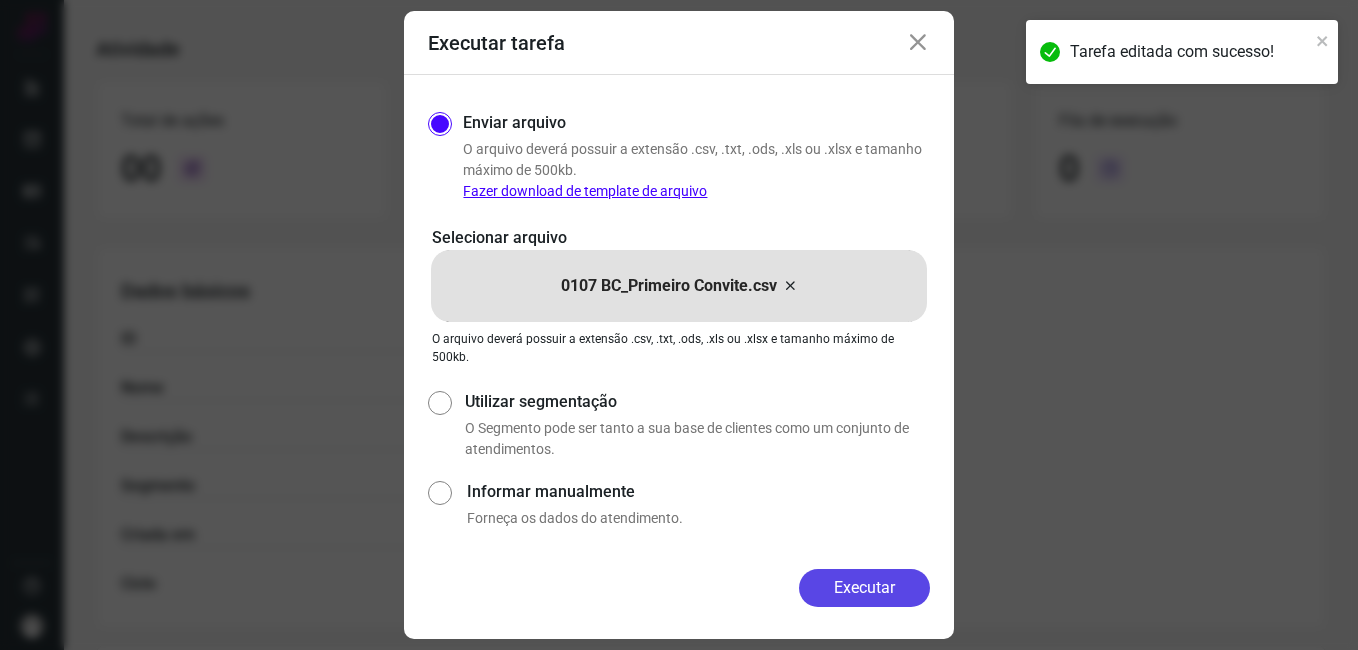 click on "Executar" at bounding box center (864, 588) 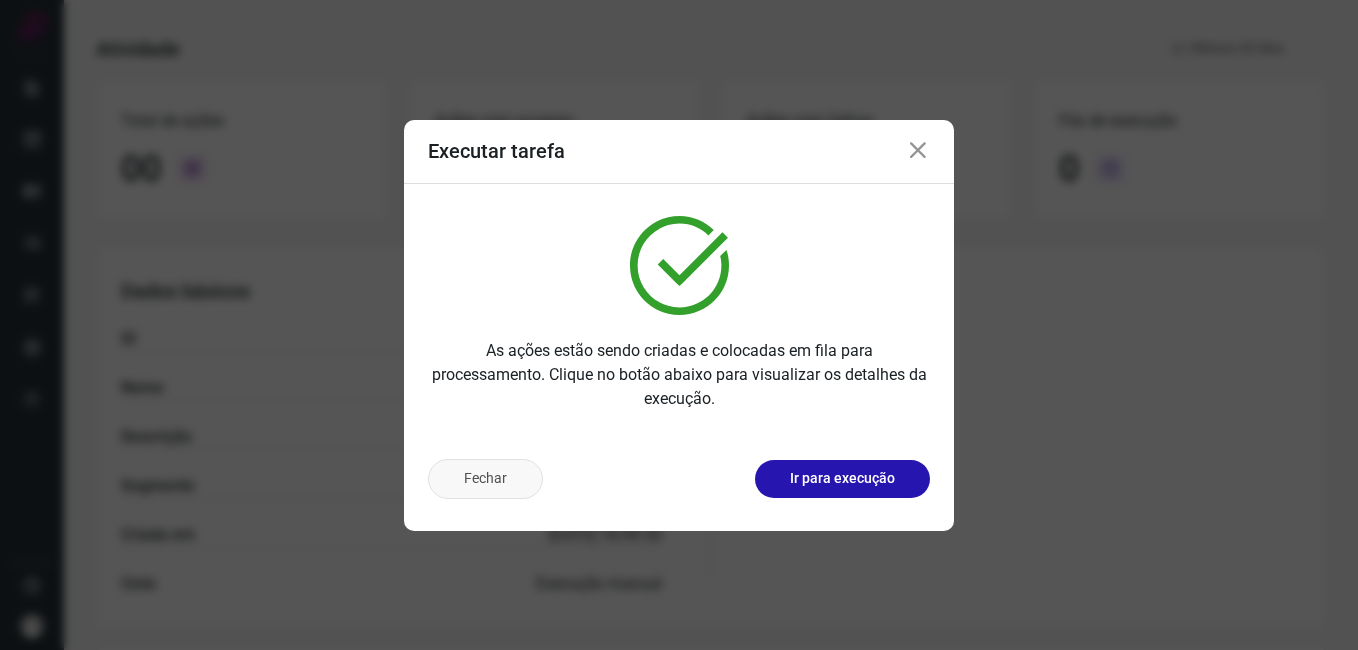 click on "Fechar" at bounding box center (485, 479) 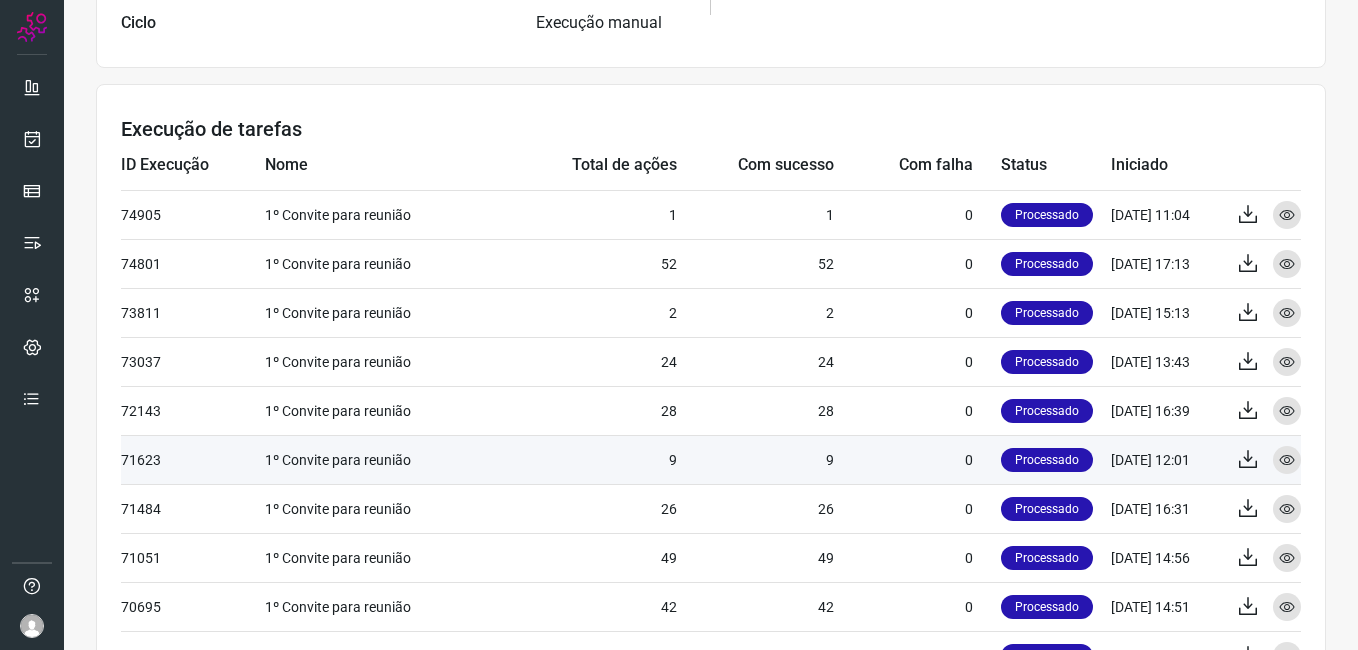 scroll, scrollTop: 731, scrollLeft: 0, axis: vertical 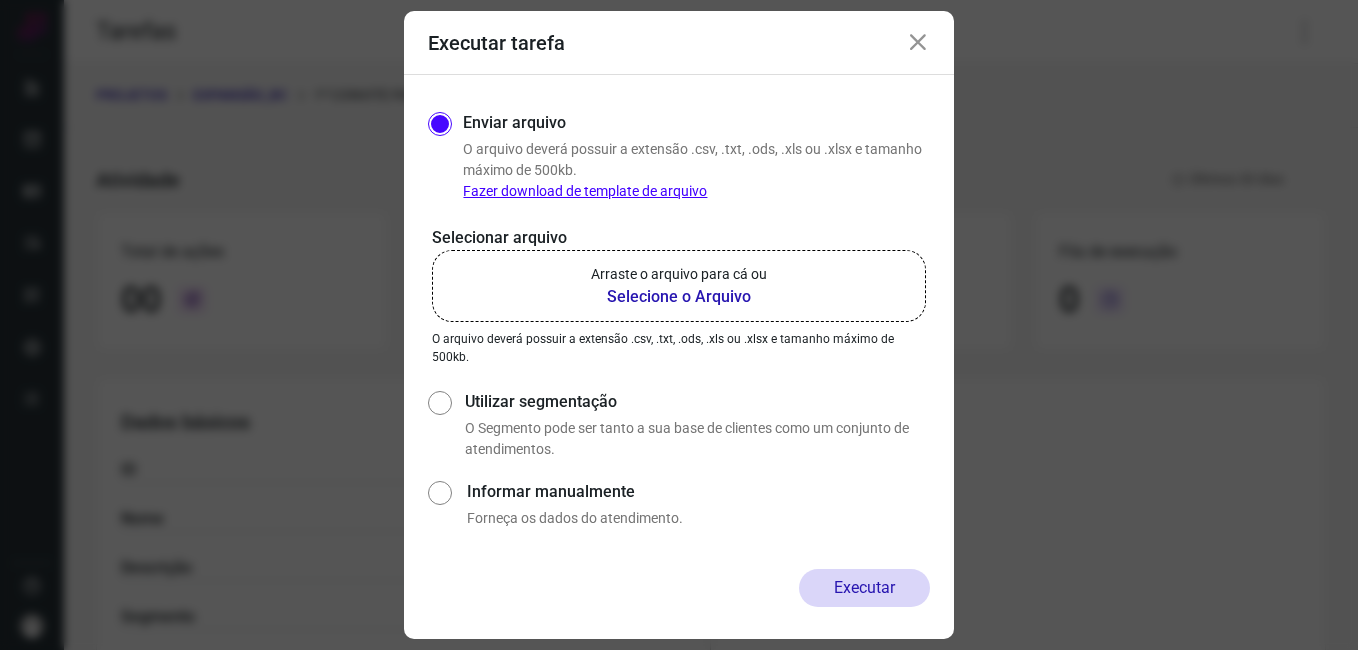 click at bounding box center (918, 43) 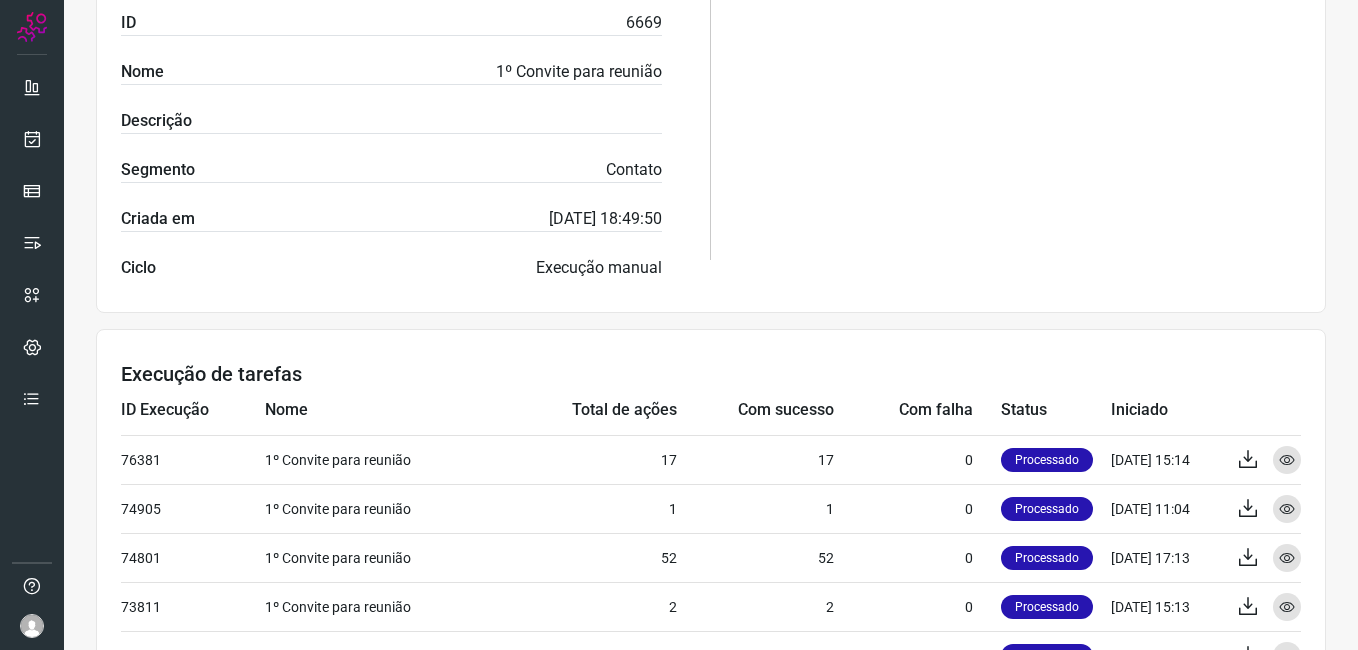 scroll, scrollTop: 500, scrollLeft: 0, axis: vertical 